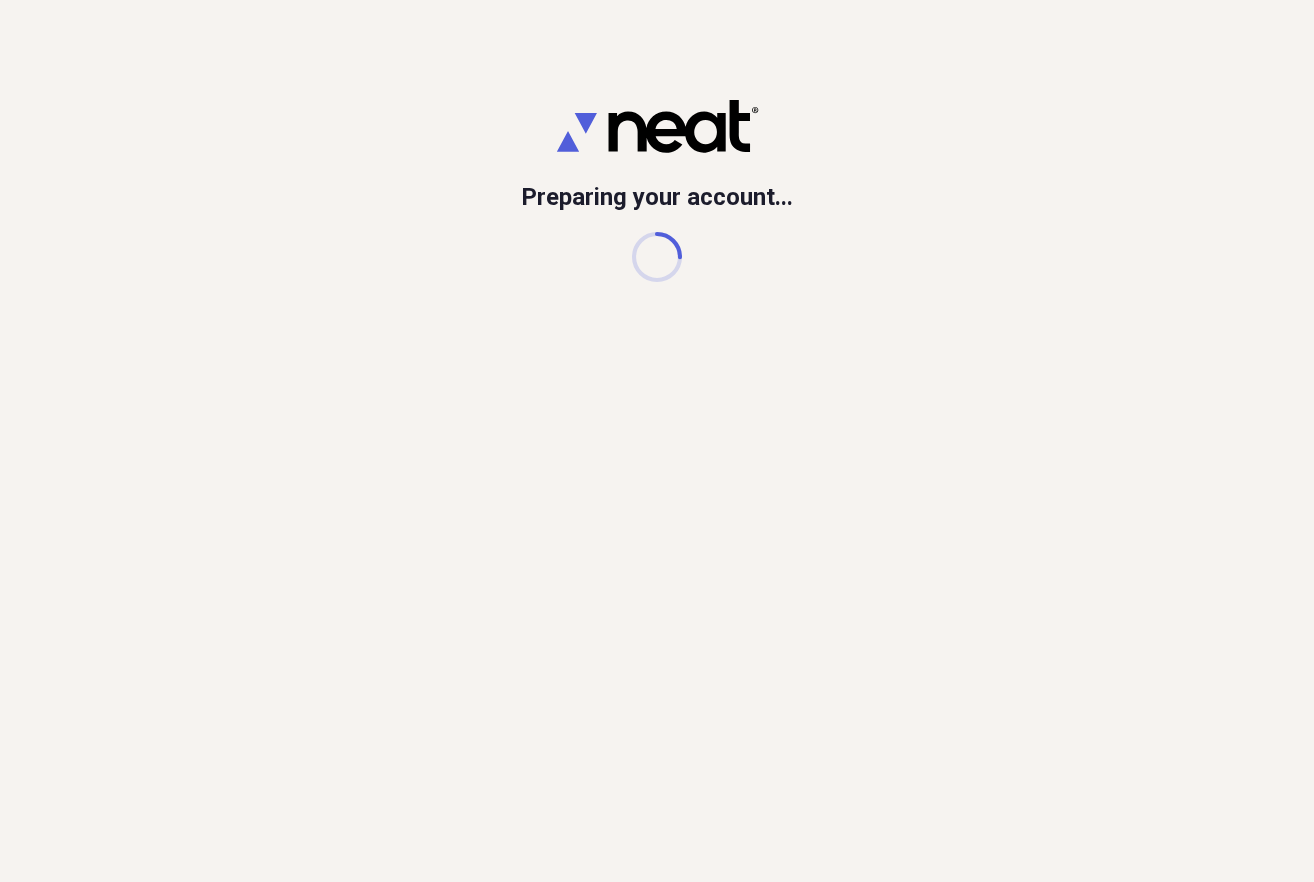 scroll, scrollTop: 0, scrollLeft: 0, axis: both 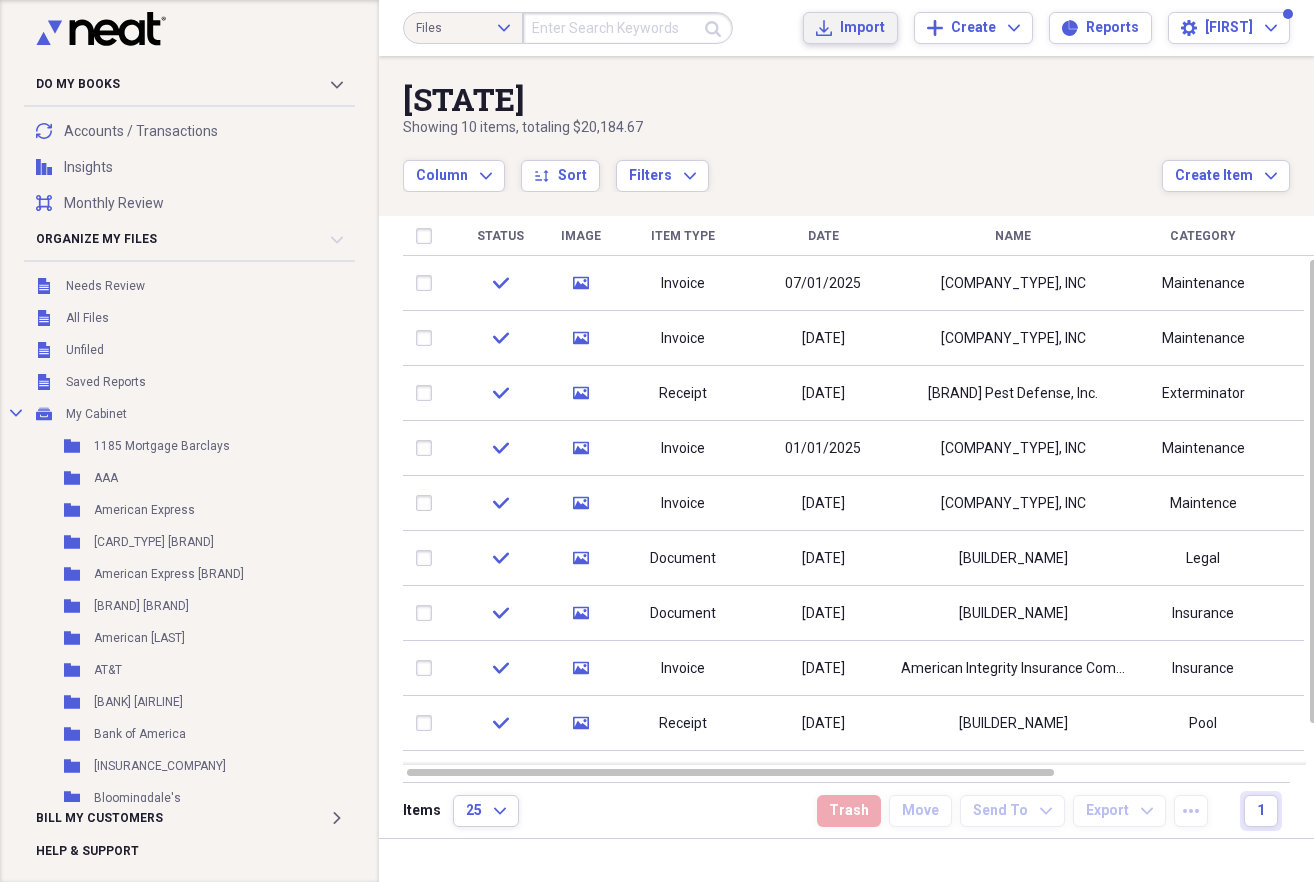 click on "Import" at bounding box center (862, 28) 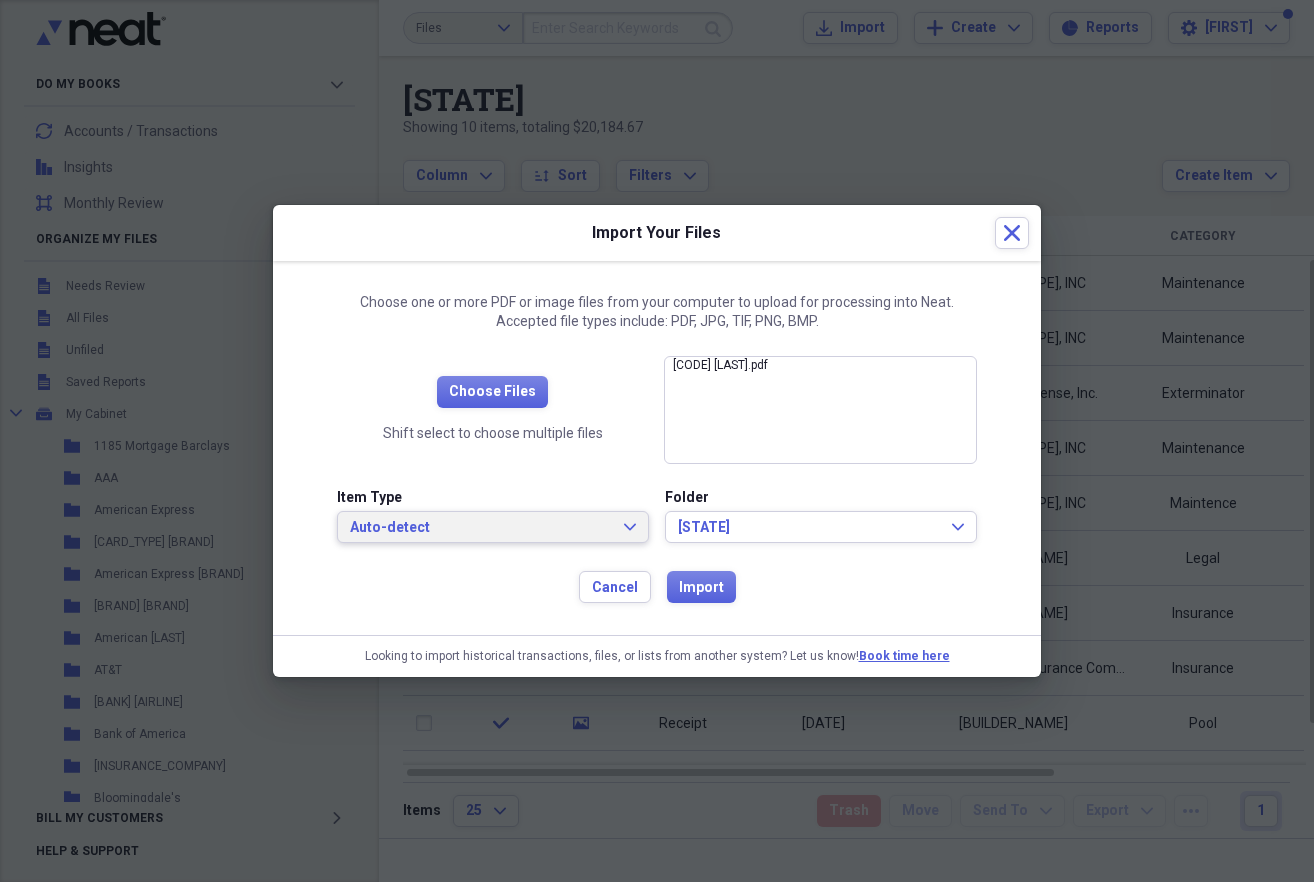 click on "Expand" 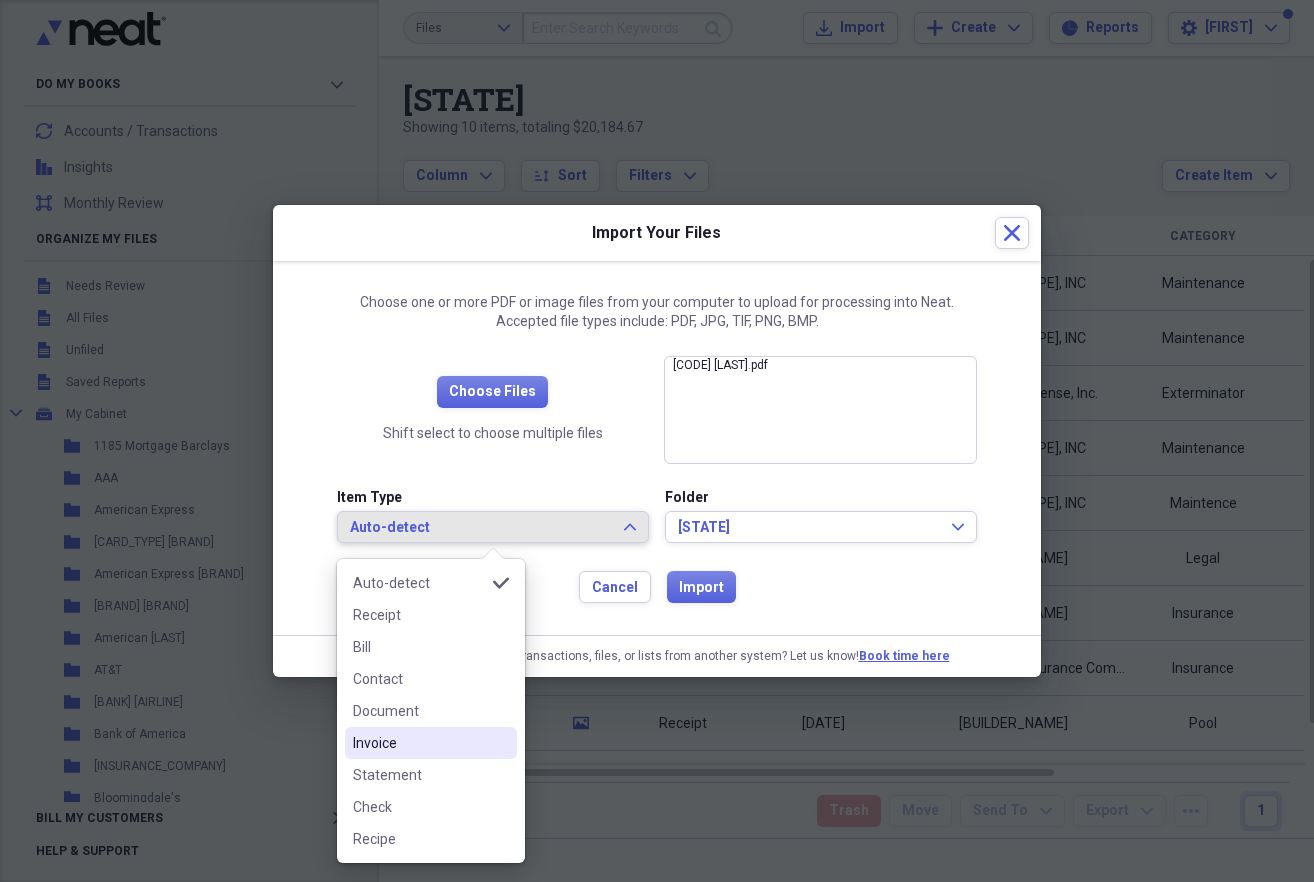 drag, startPoint x: 378, startPoint y: 736, endPoint x: 404, endPoint y: 725, distance: 28.231188 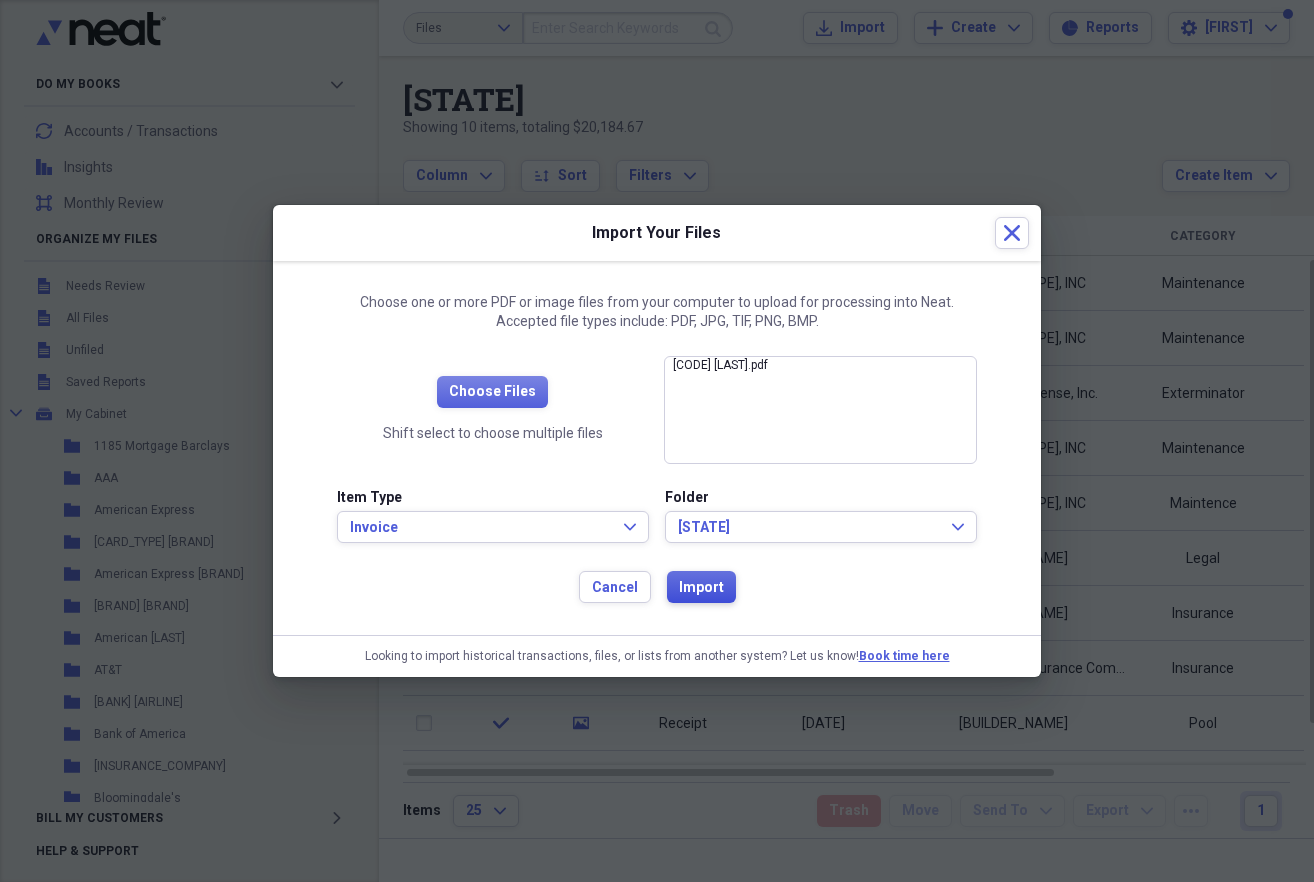 click on "Import" at bounding box center (701, 587) 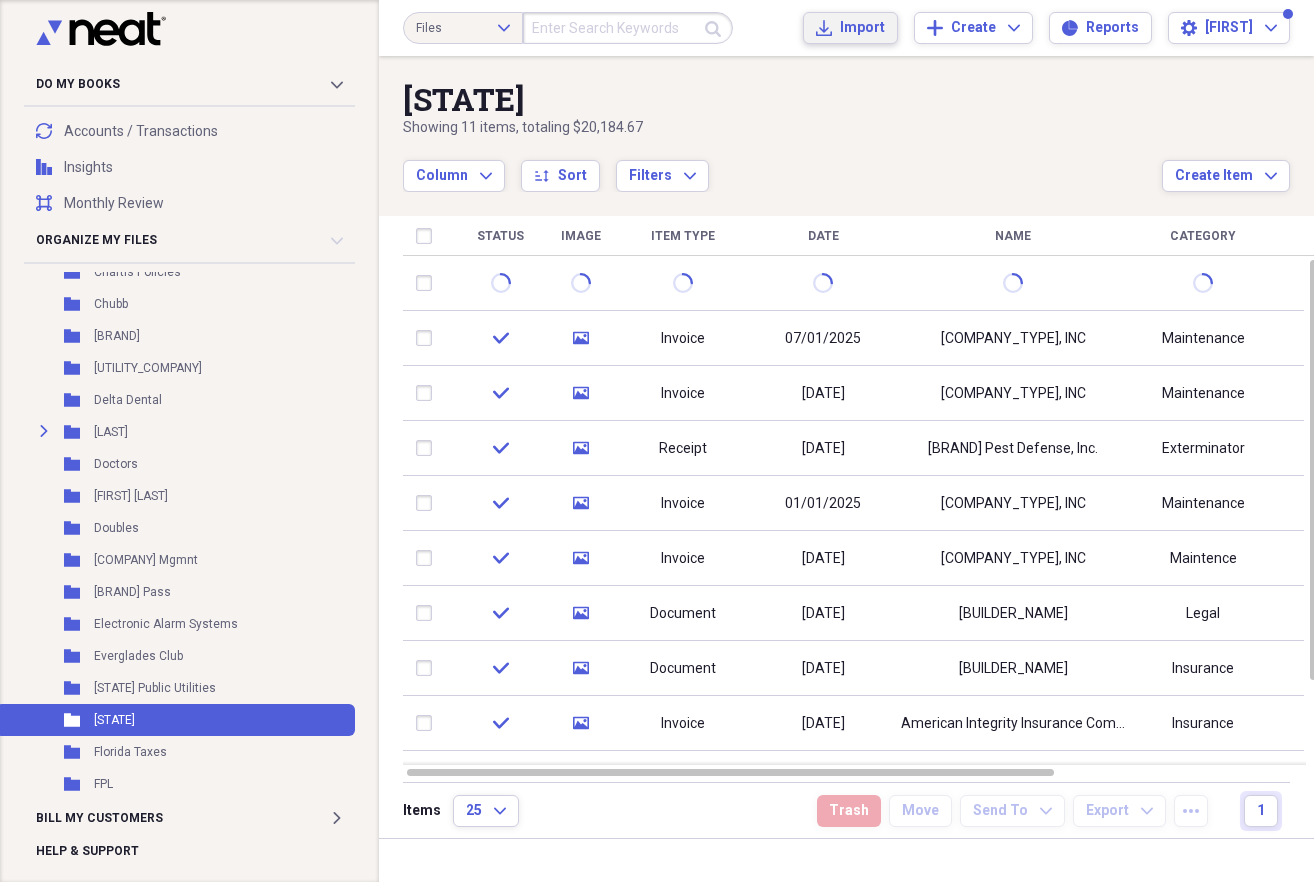 scroll, scrollTop: 0, scrollLeft: 0, axis: both 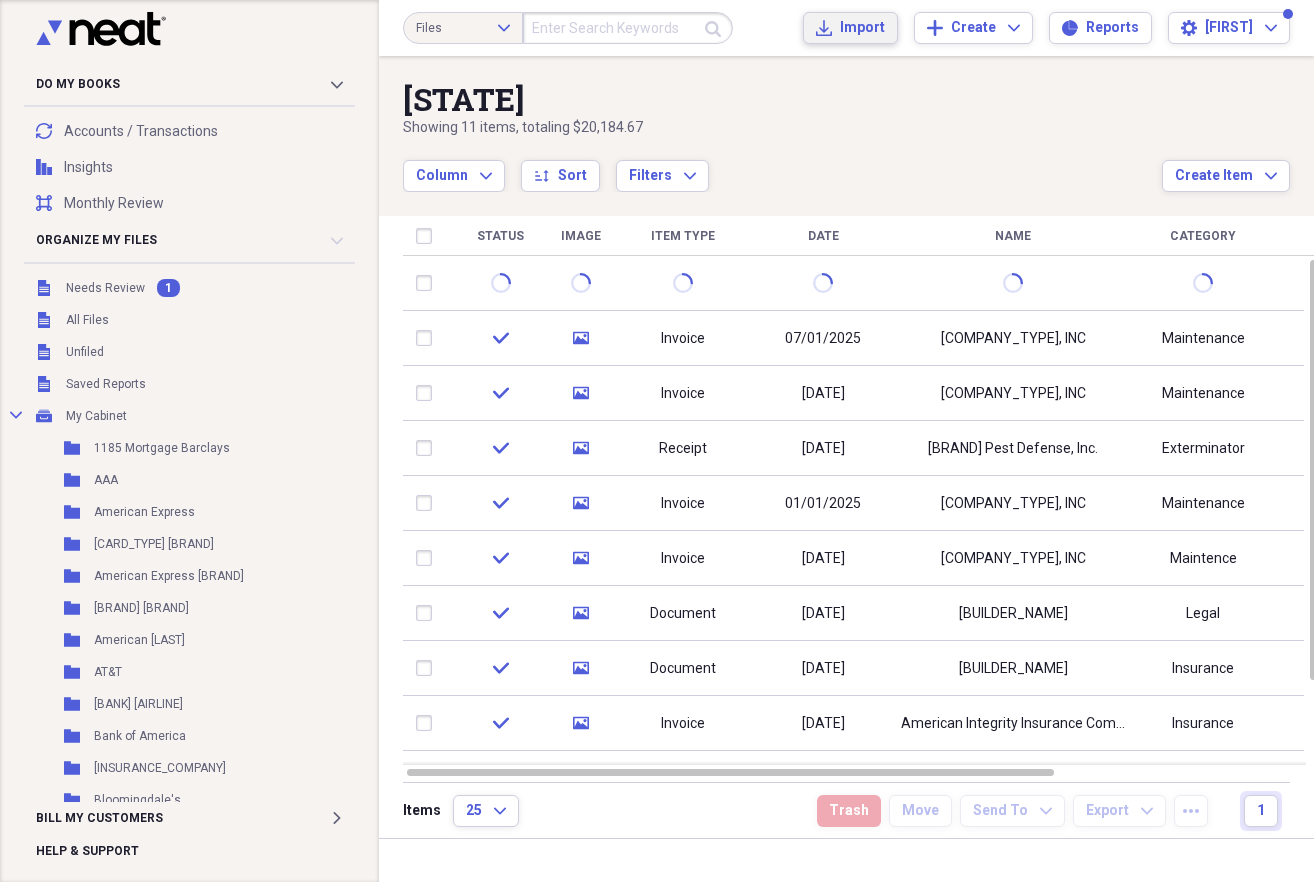 click on "Import" at bounding box center [862, 28] 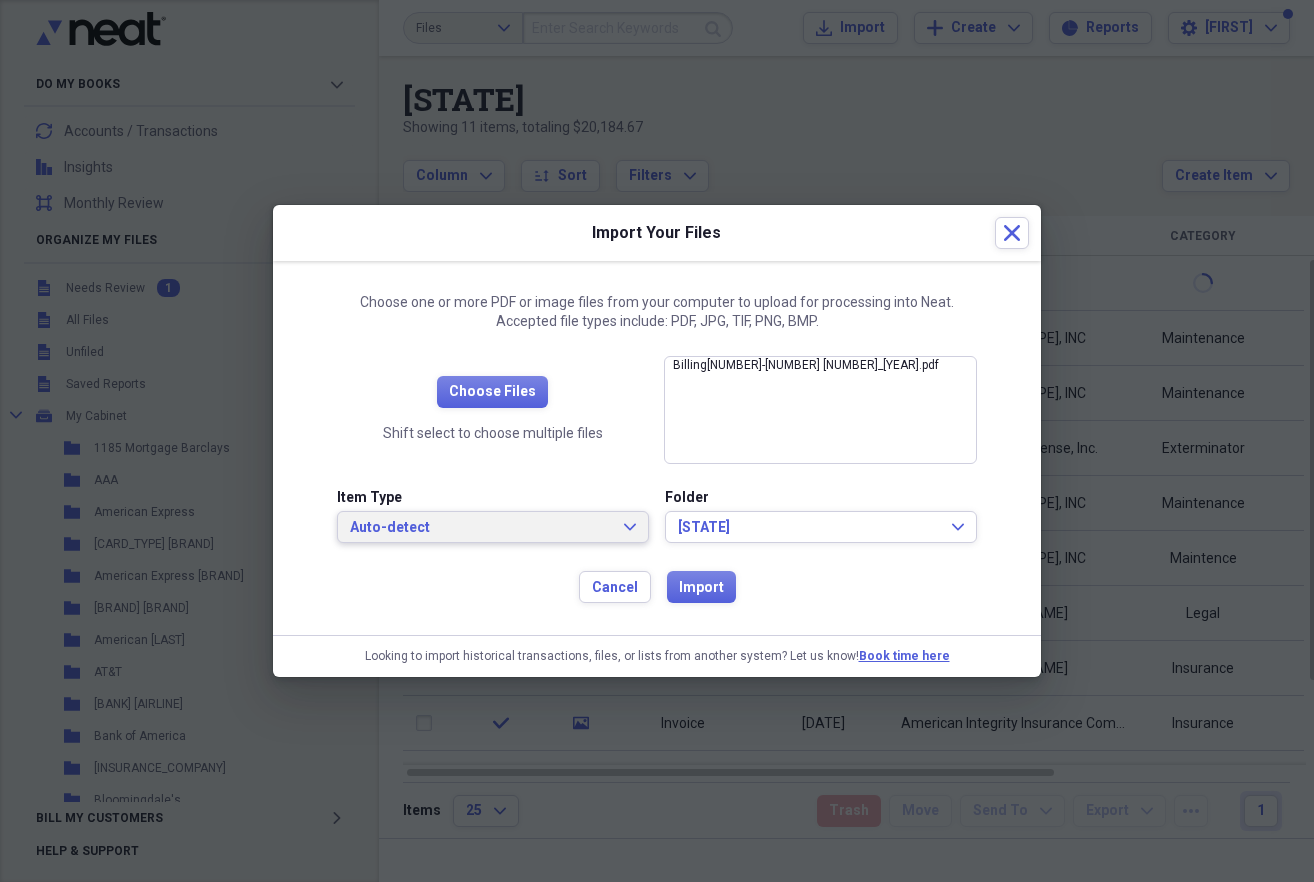 click on "Expand" 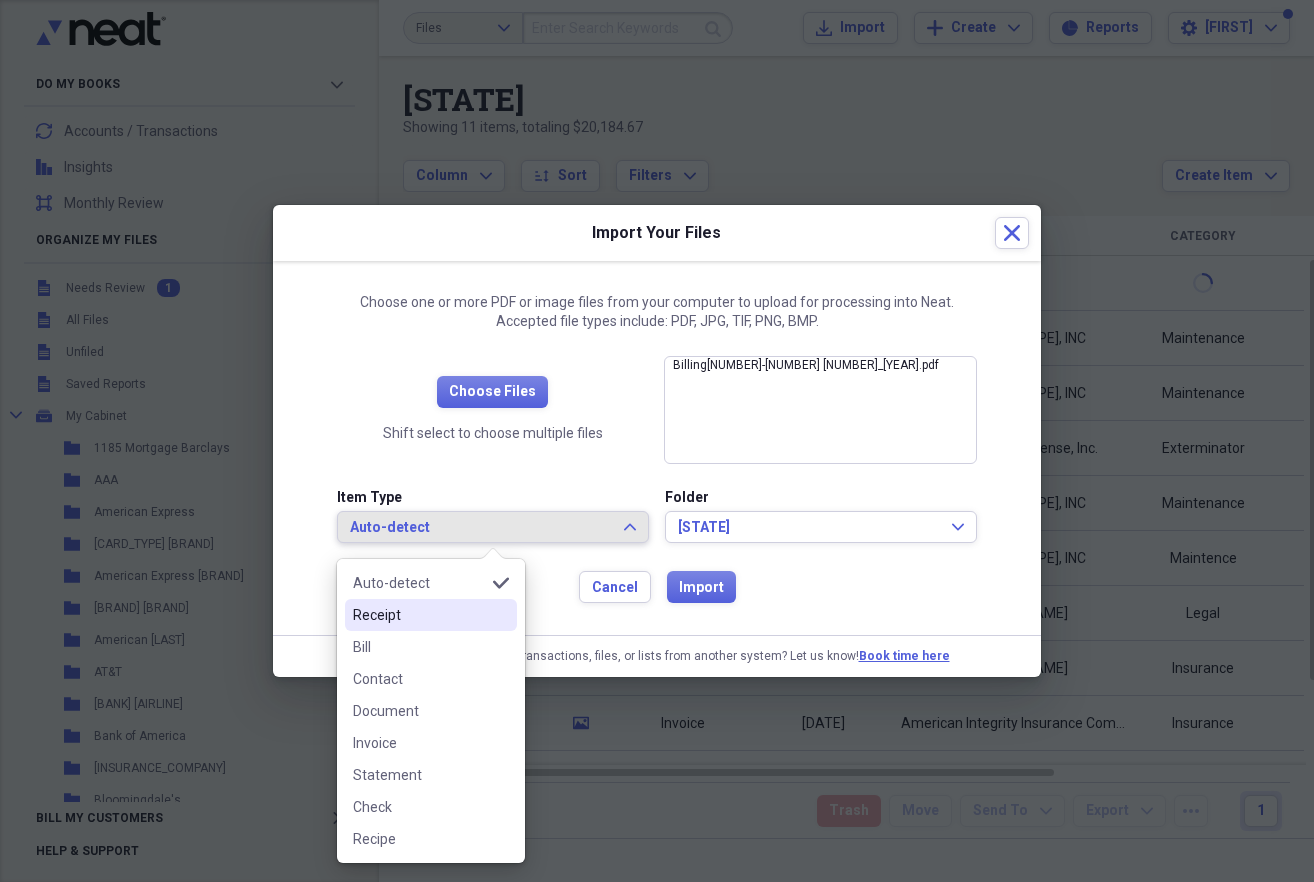 click on "Receipt" at bounding box center (419, 615) 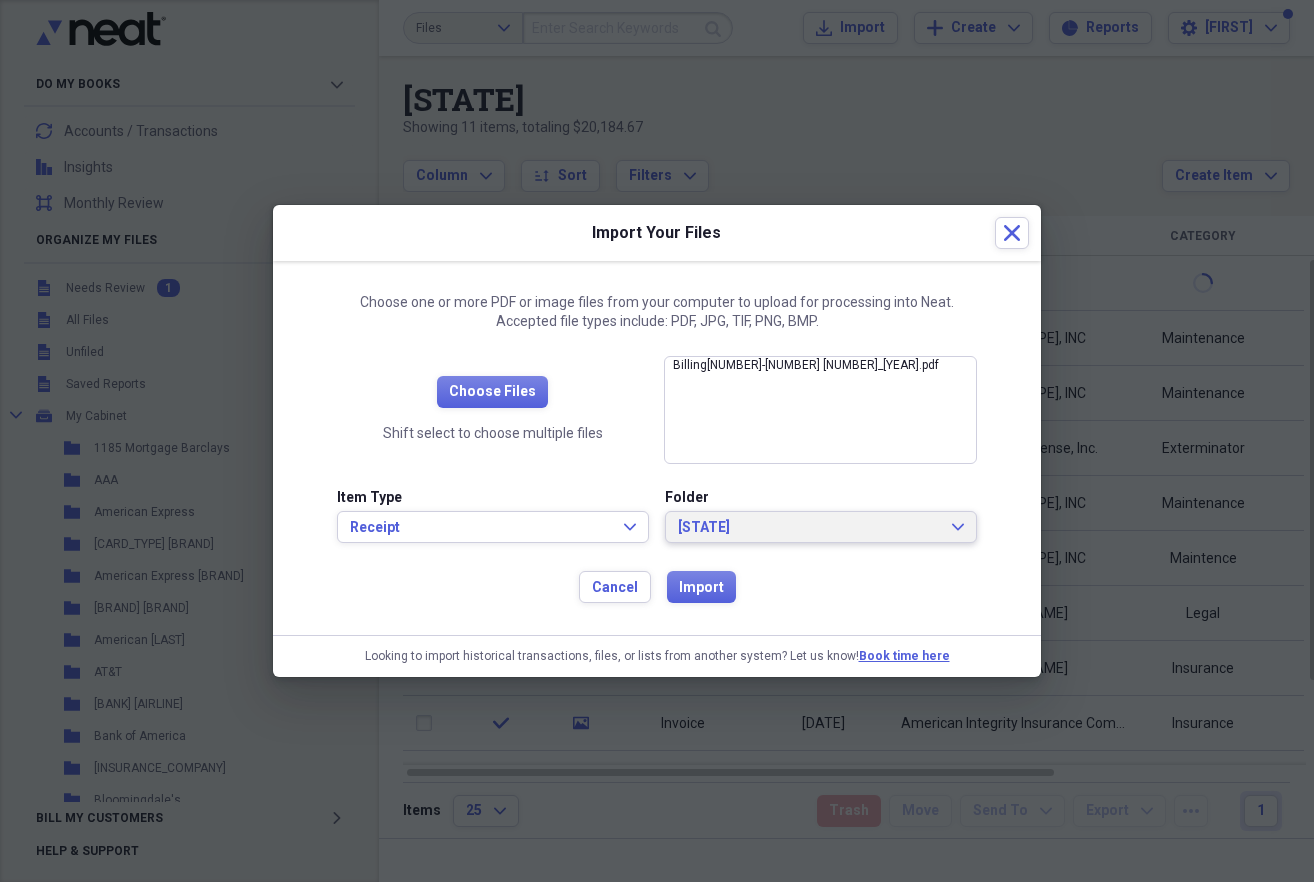 click on "[STATE] Expand" at bounding box center [821, 527] 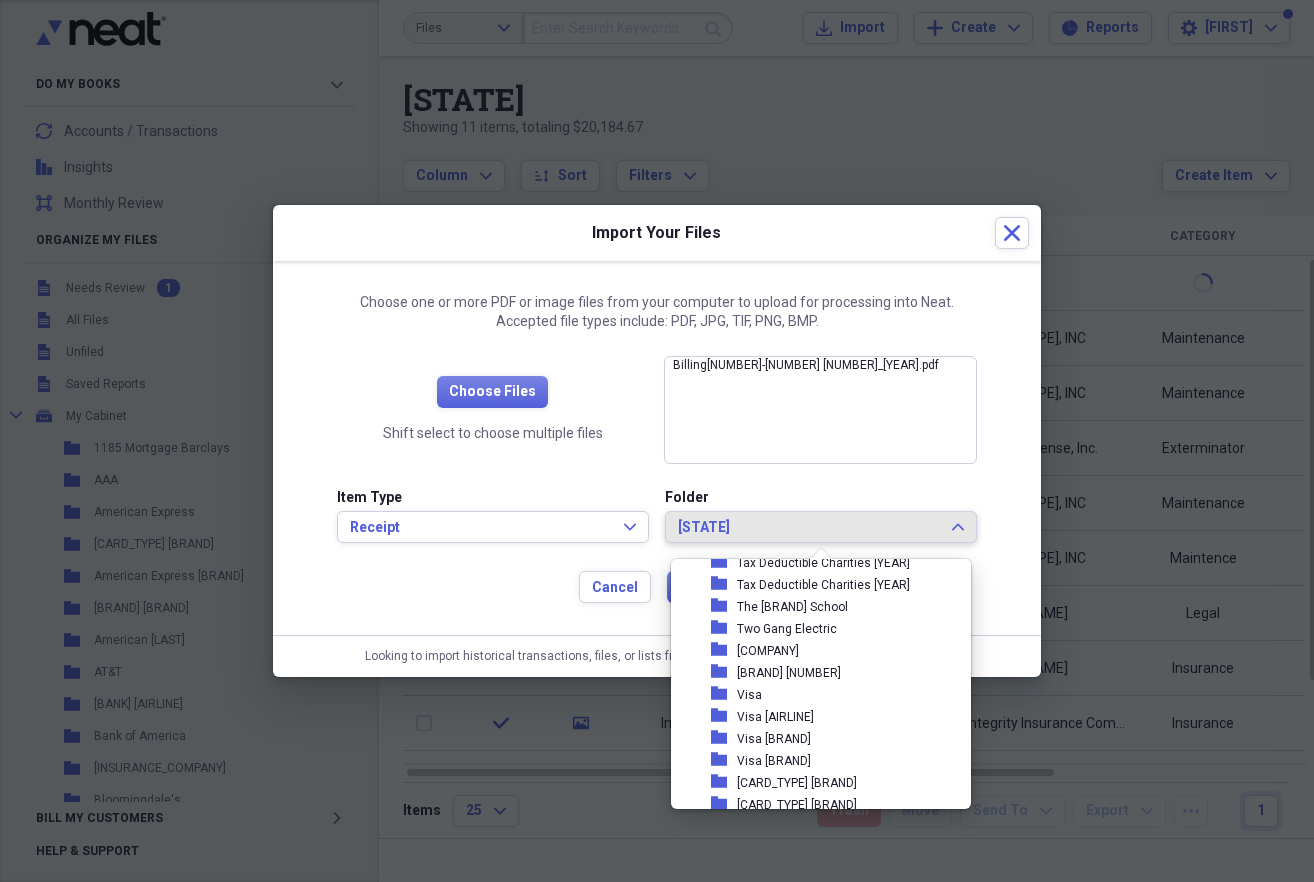 scroll, scrollTop: 1987, scrollLeft: 0, axis: vertical 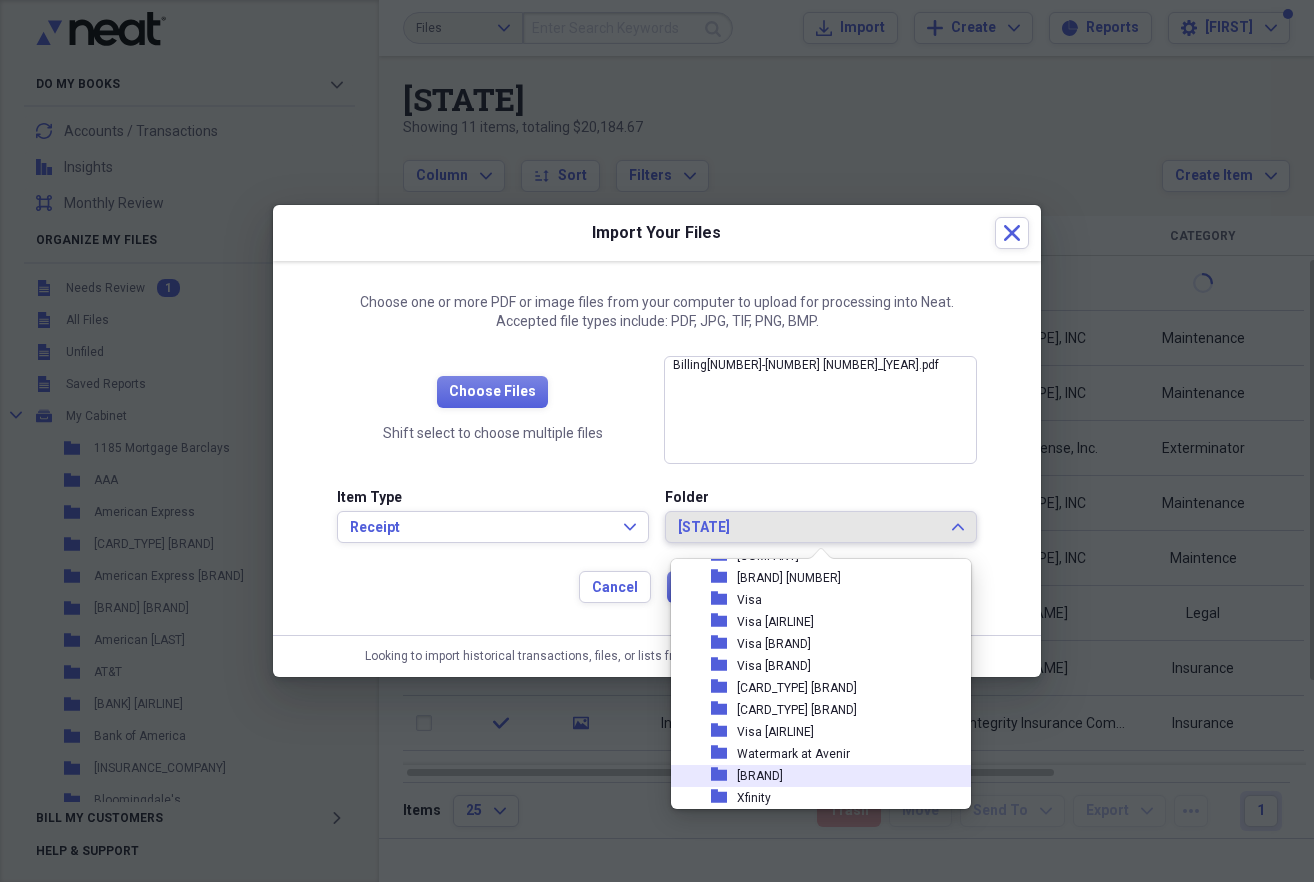 click on "[BRAND]" at bounding box center [760, 776] 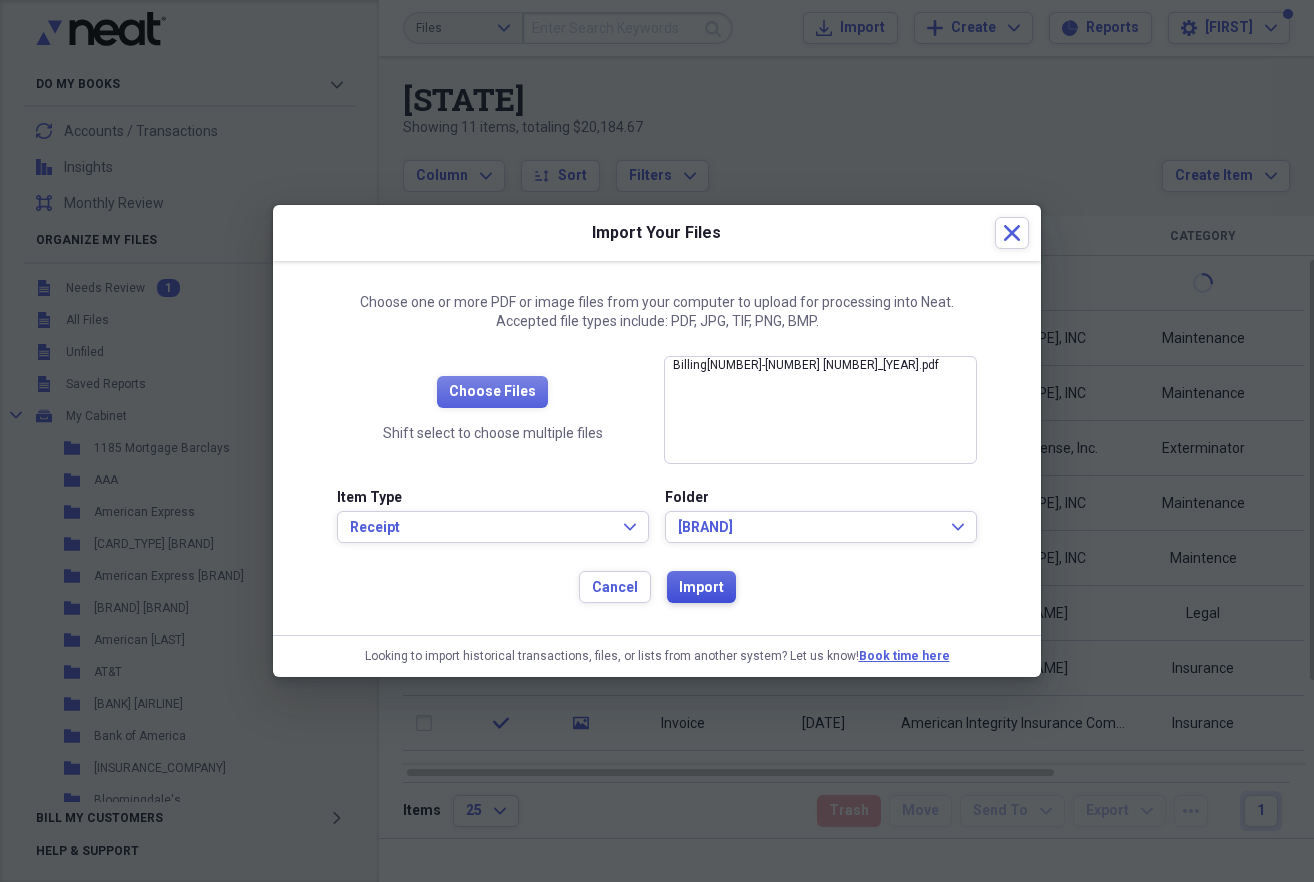 click on "Import" at bounding box center [701, 588] 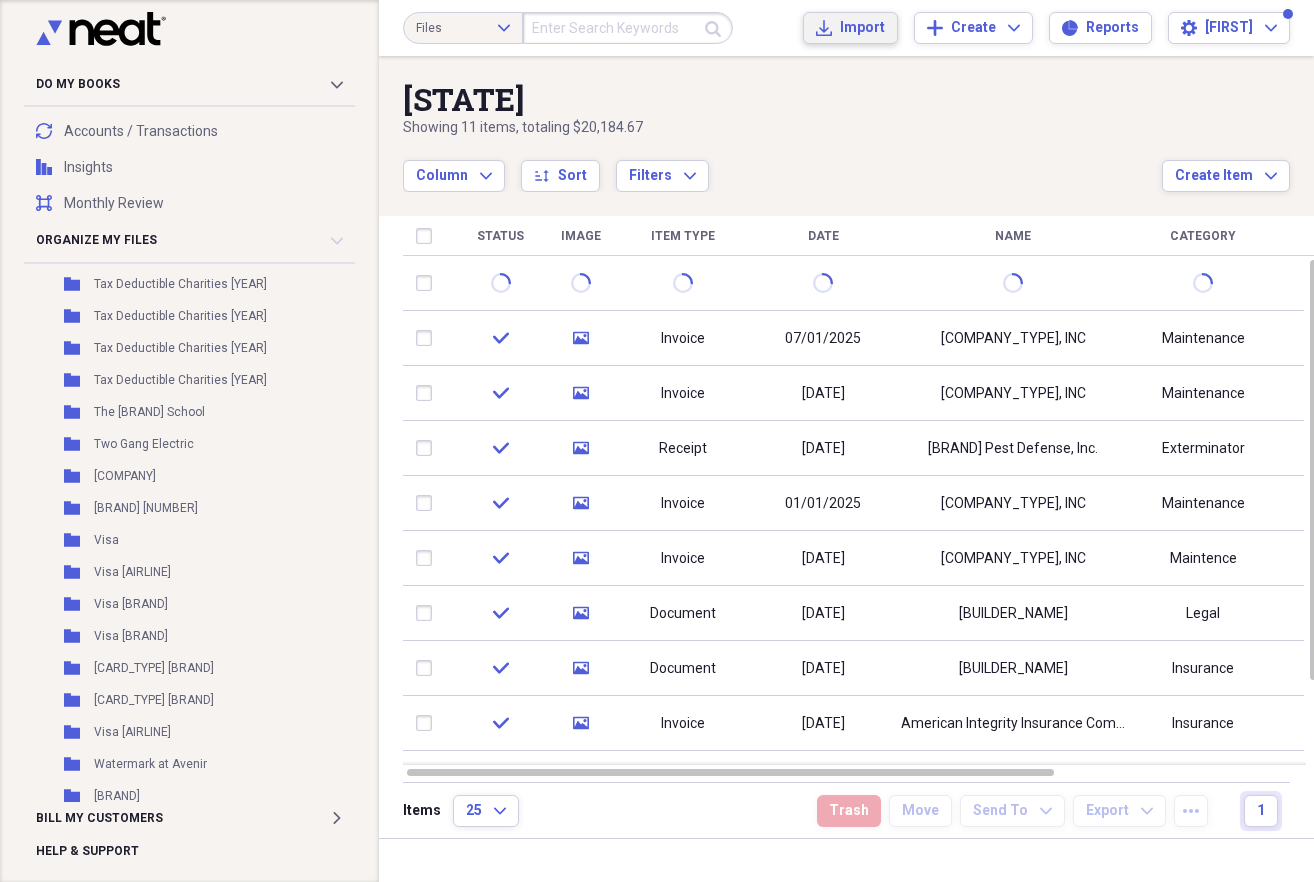 scroll, scrollTop: 2861, scrollLeft: 0, axis: vertical 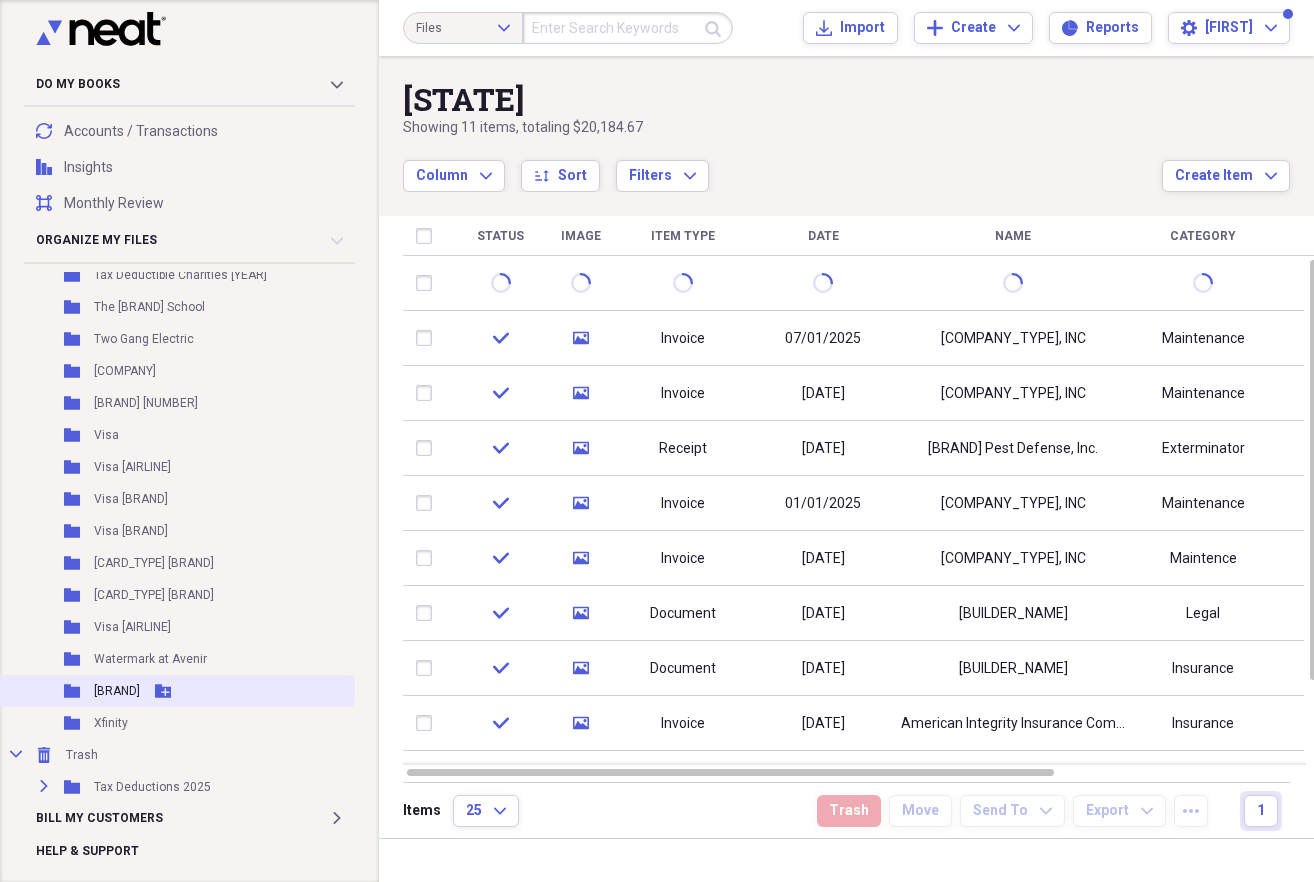 click on "[BRAND]" at bounding box center (117, 691) 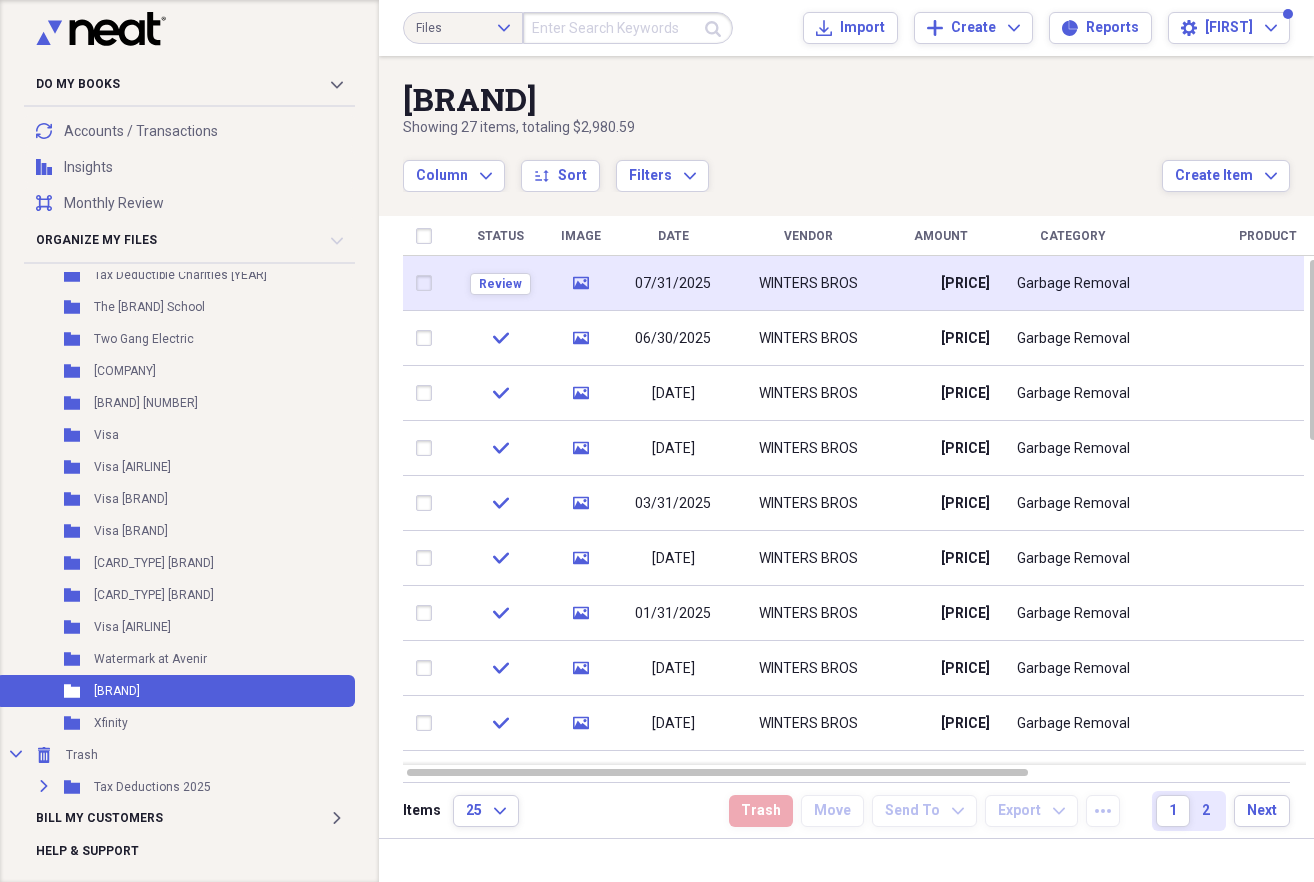 click on "WINTERS BROS" at bounding box center [808, 283] 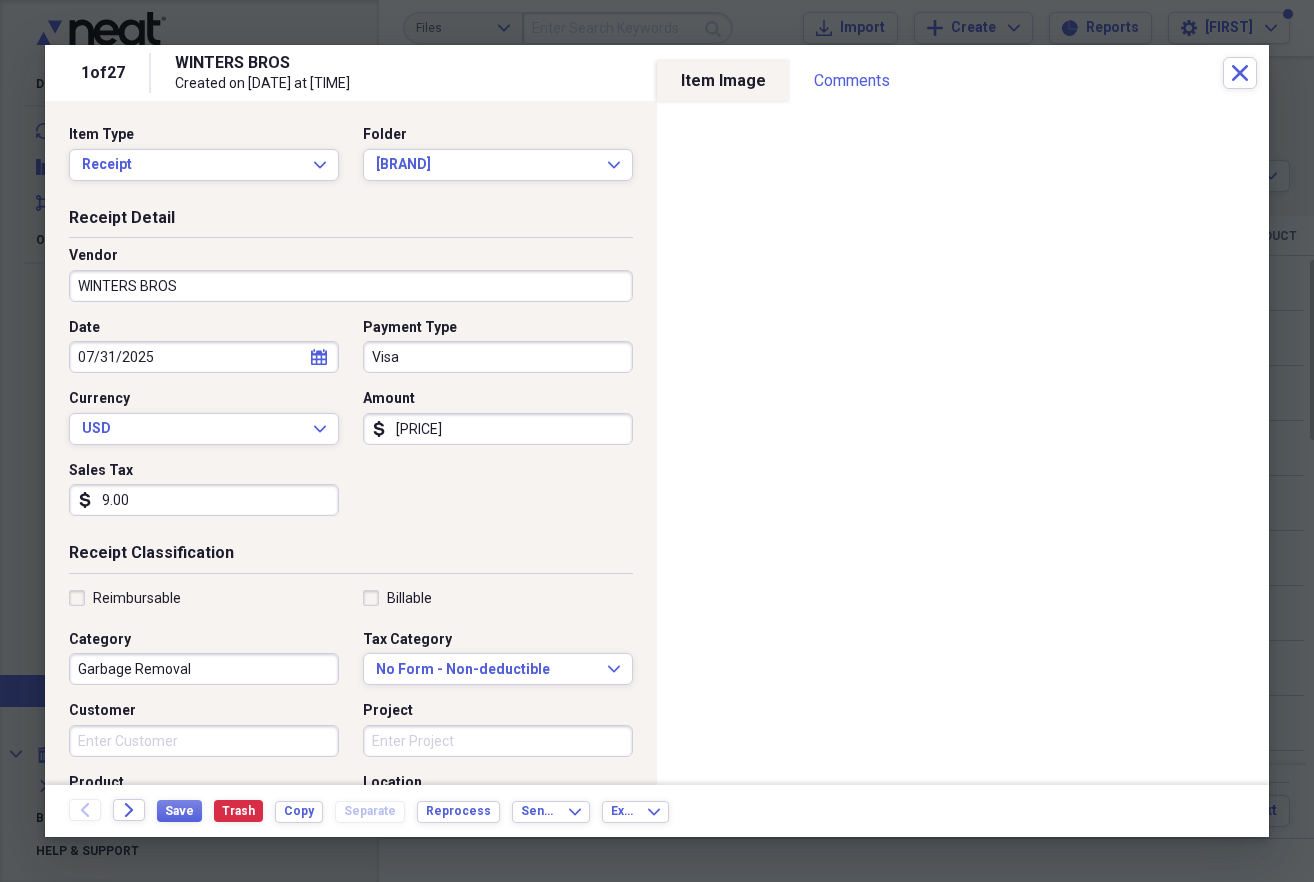 click on "Visa" at bounding box center [498, 357] 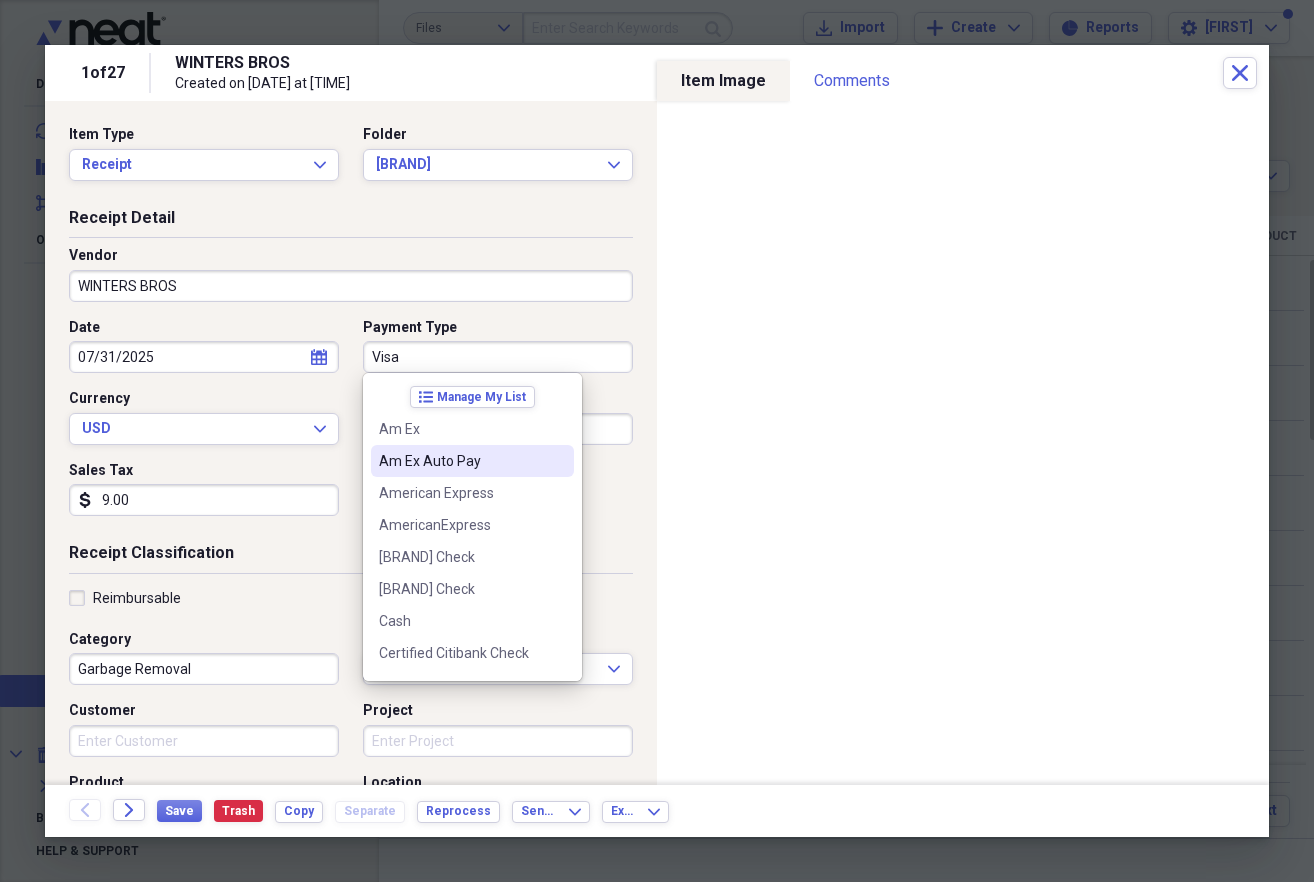 click on "Am Ex Auto Pay" at bounding box center (460, 461) 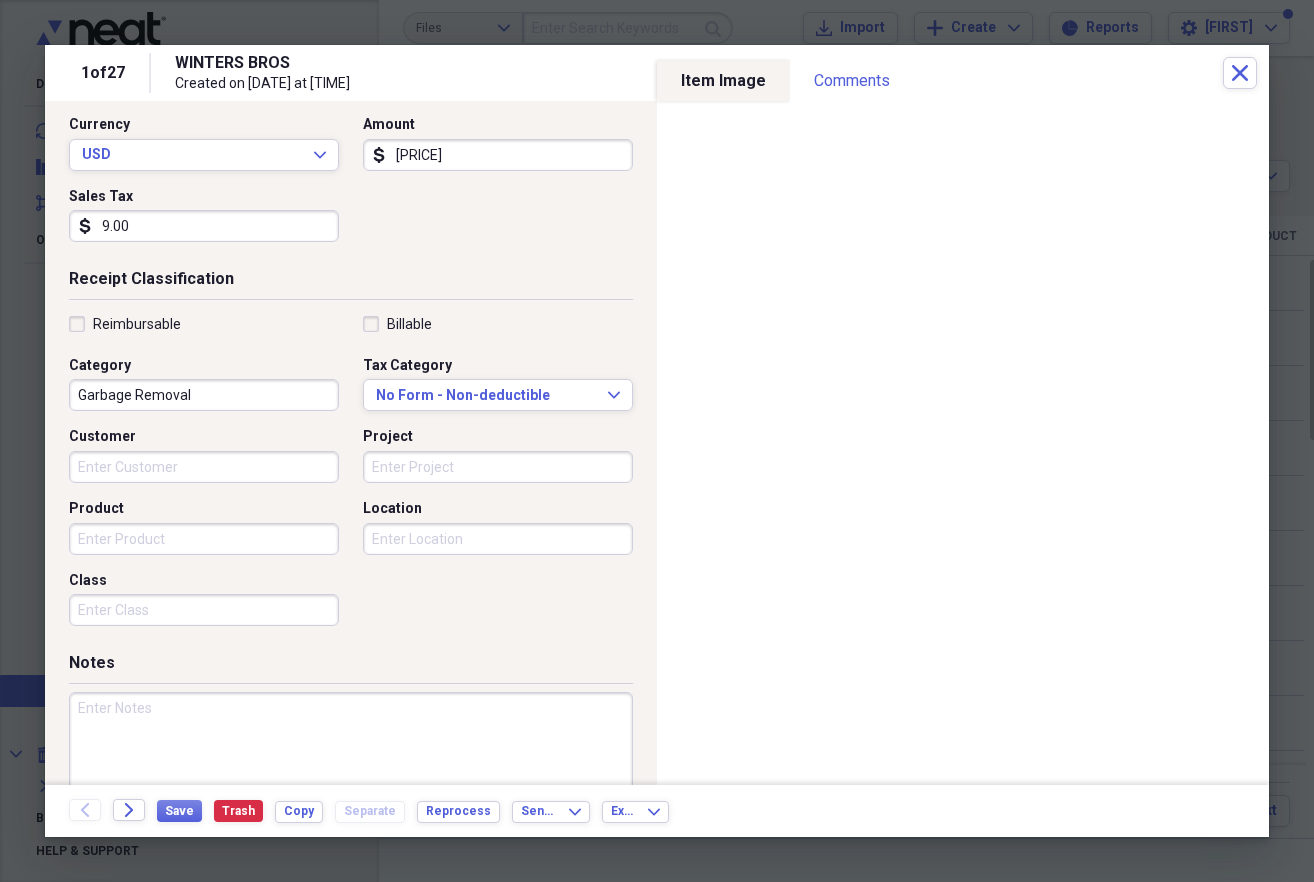 scroll, scrollTop: 336, scrollLeft: 0, axis: vertical 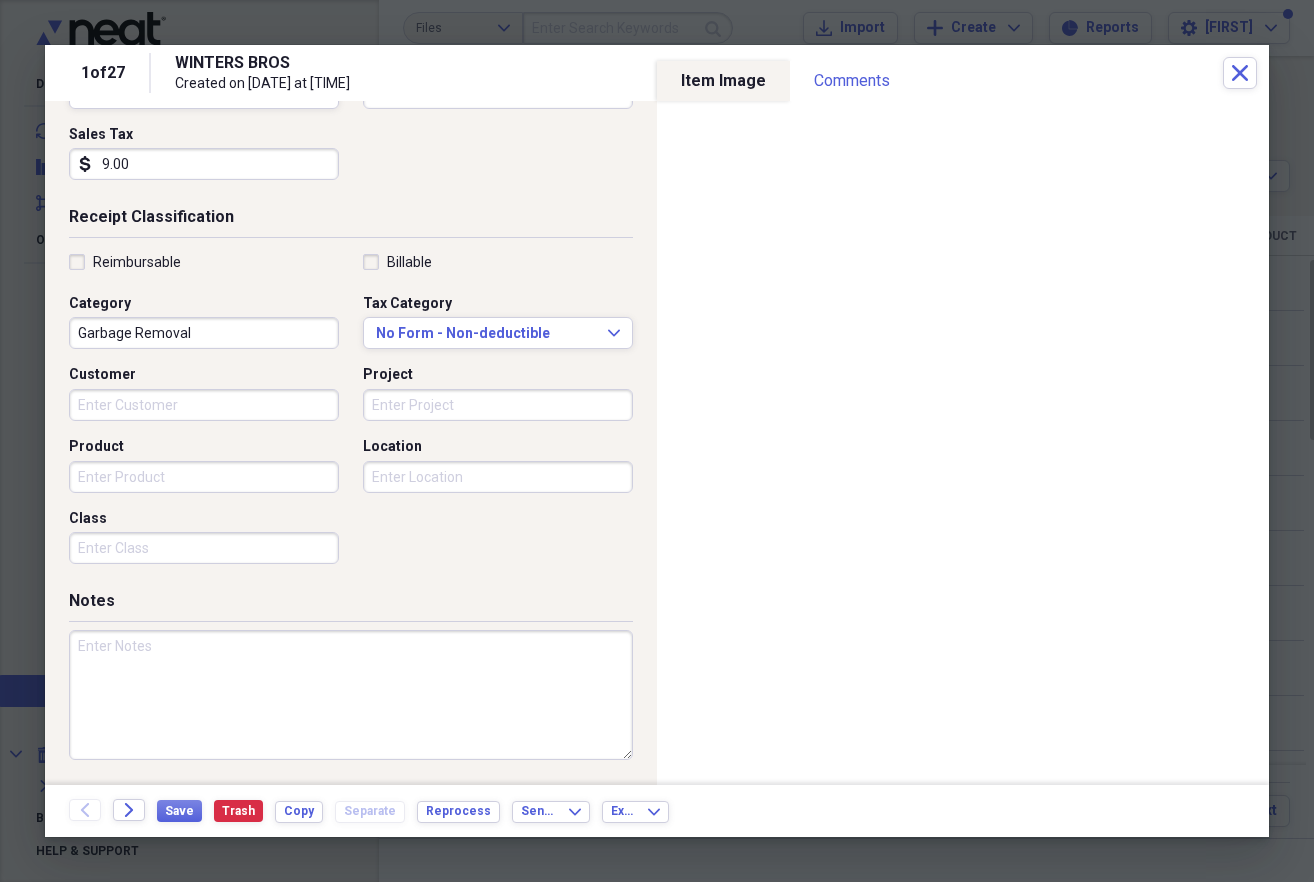 click on "Location" at bounding box center (498, 477) 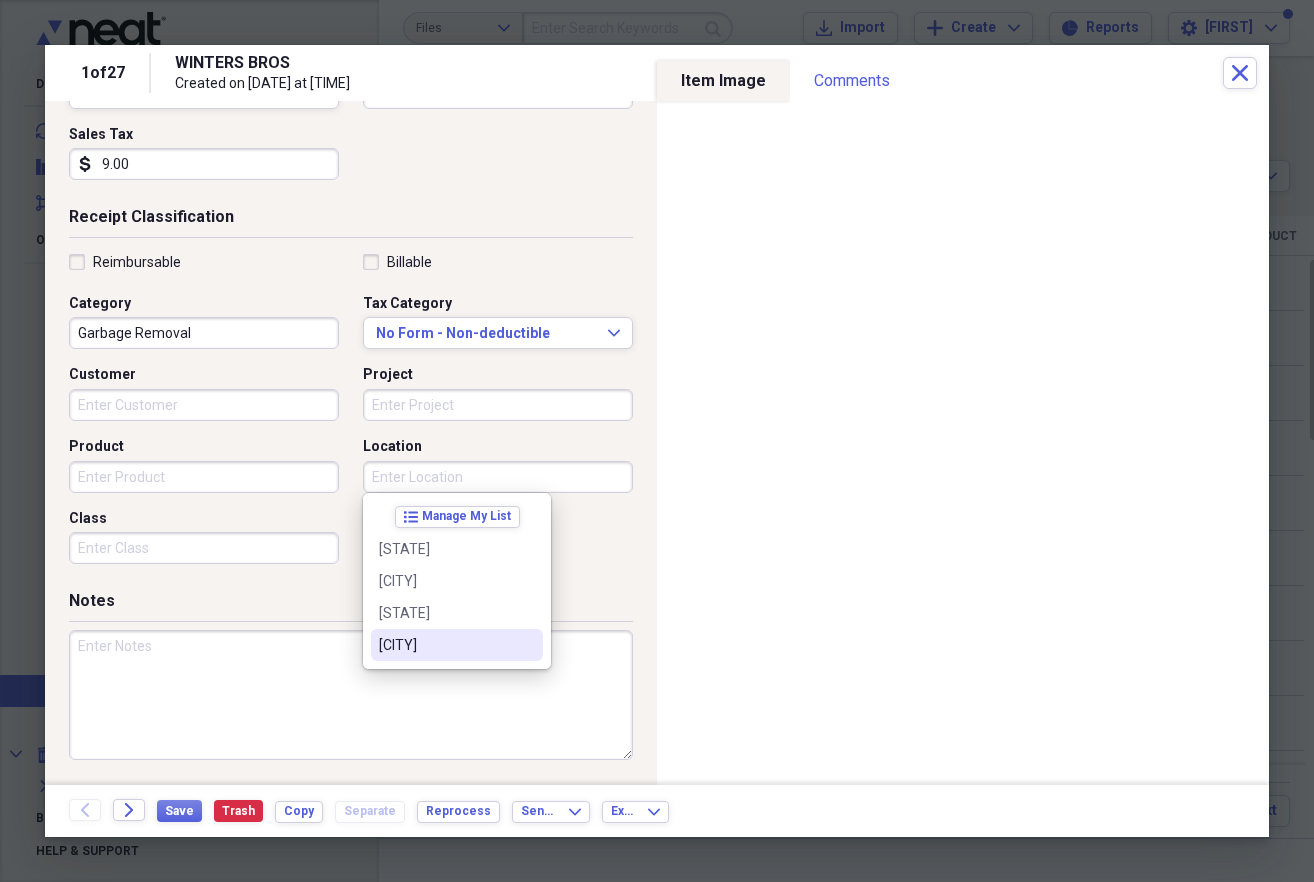 click on "[CITY]" at bounding box center [445, 645] 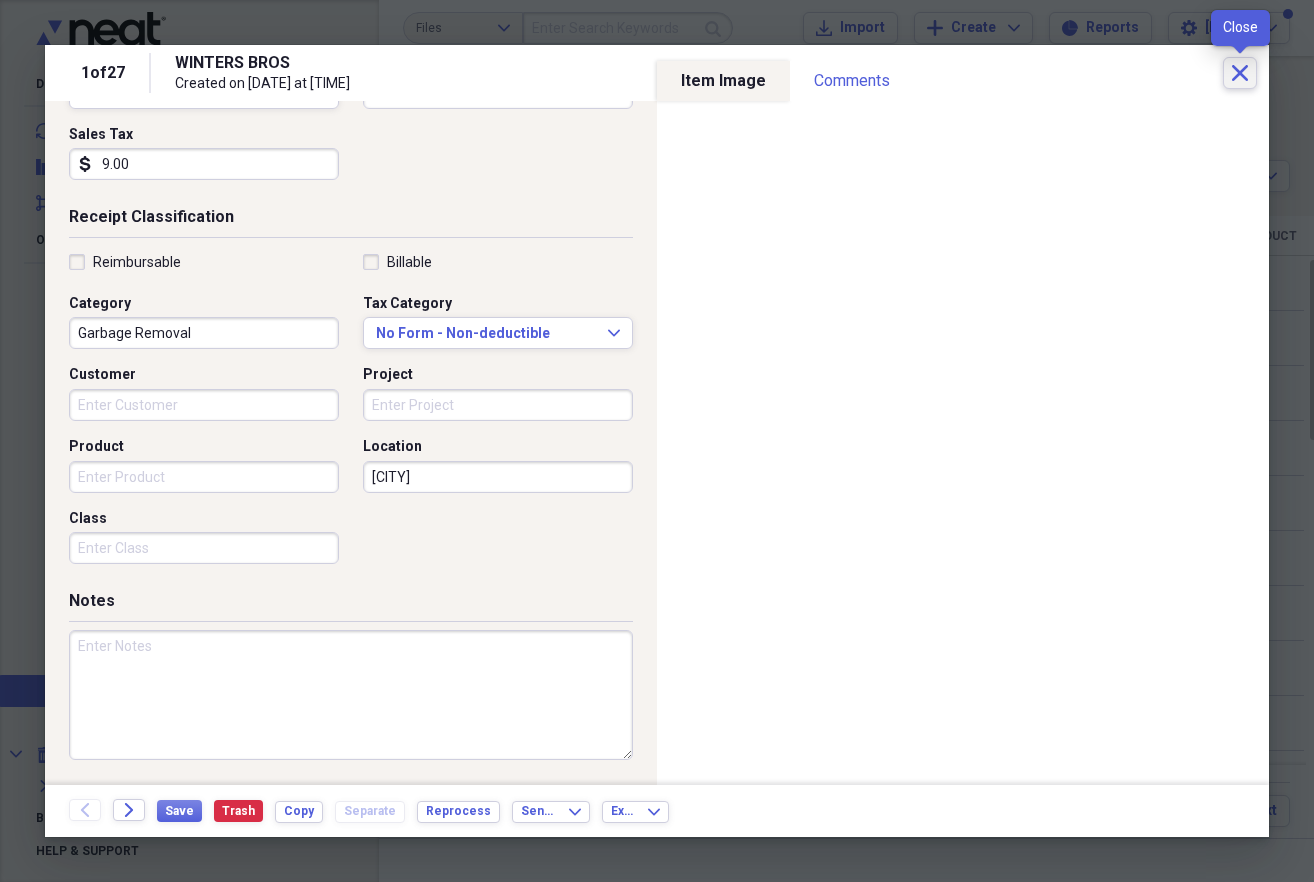 click 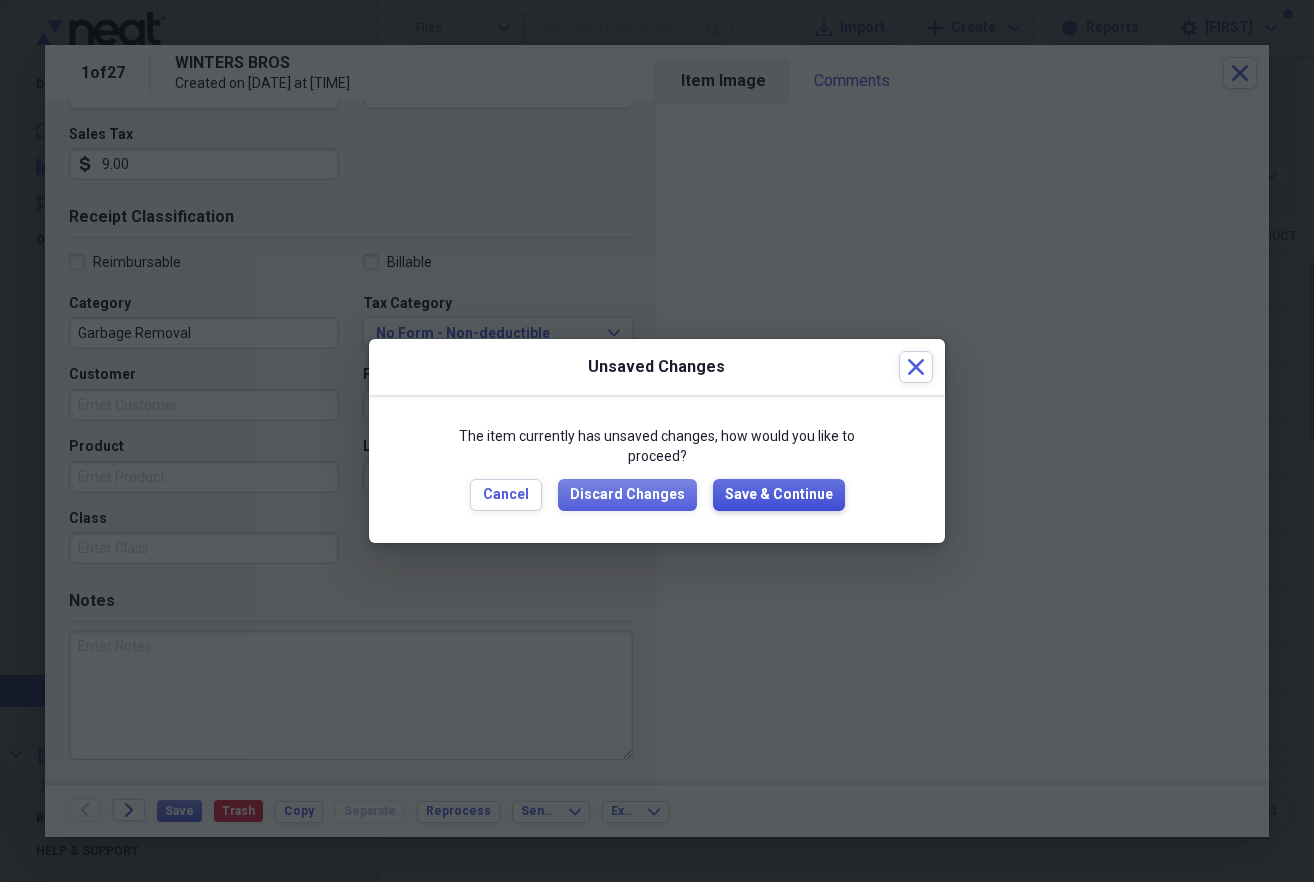 click on "Save & Continue" at bounding box center (779, 495) 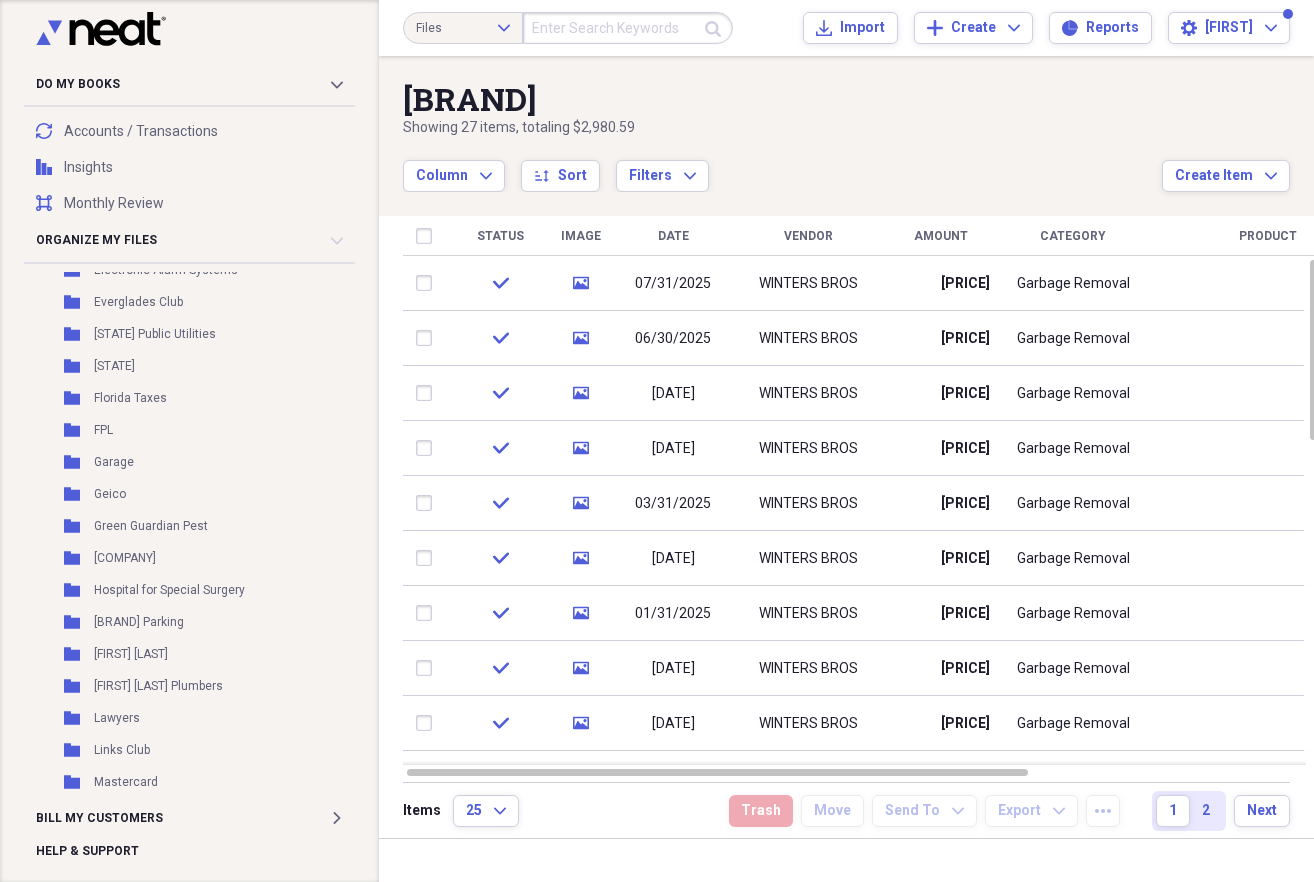 scroll, scrollTop: 1087, scrollLeft: 0, axis: vertical 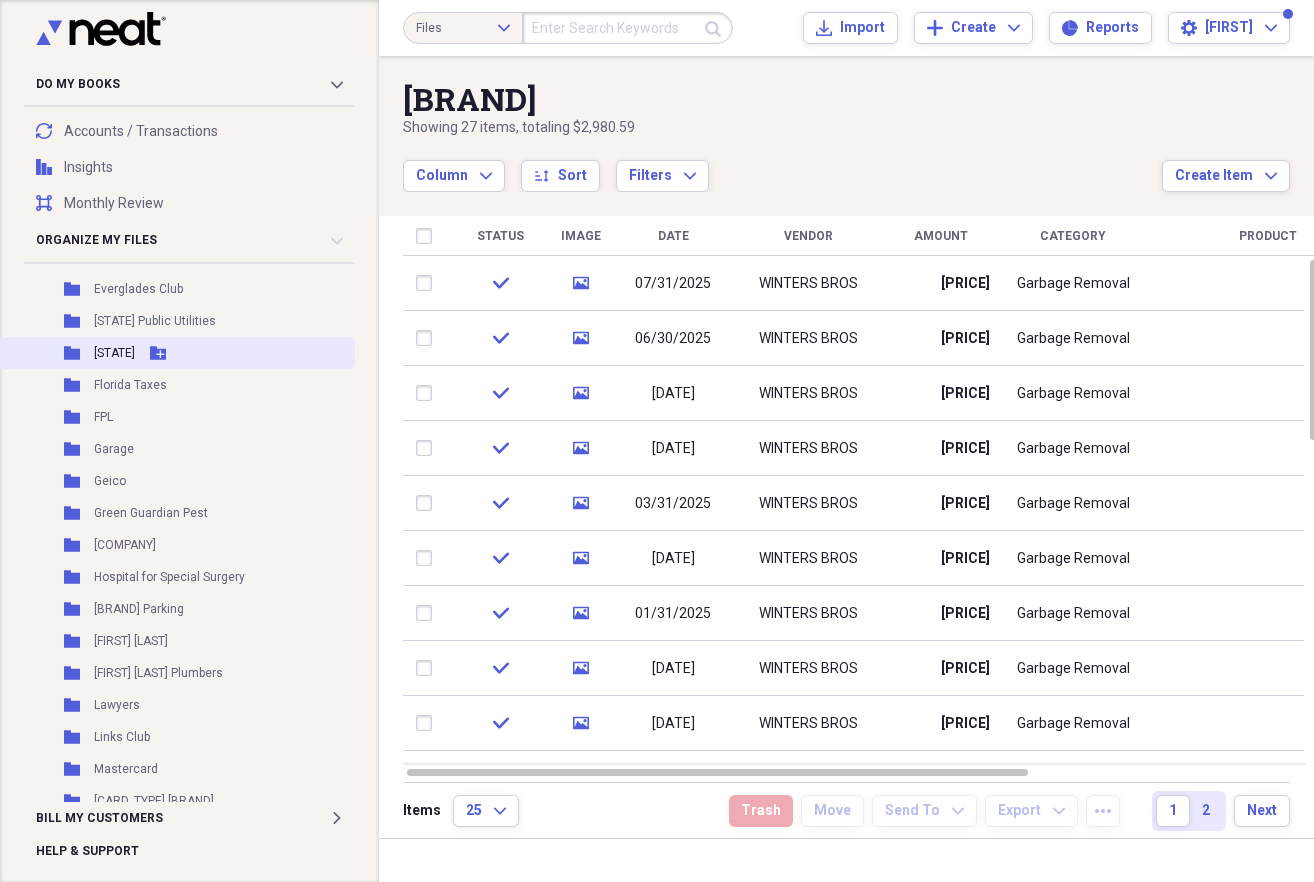 click on "[STATE]" at bounding box center [114, 353] 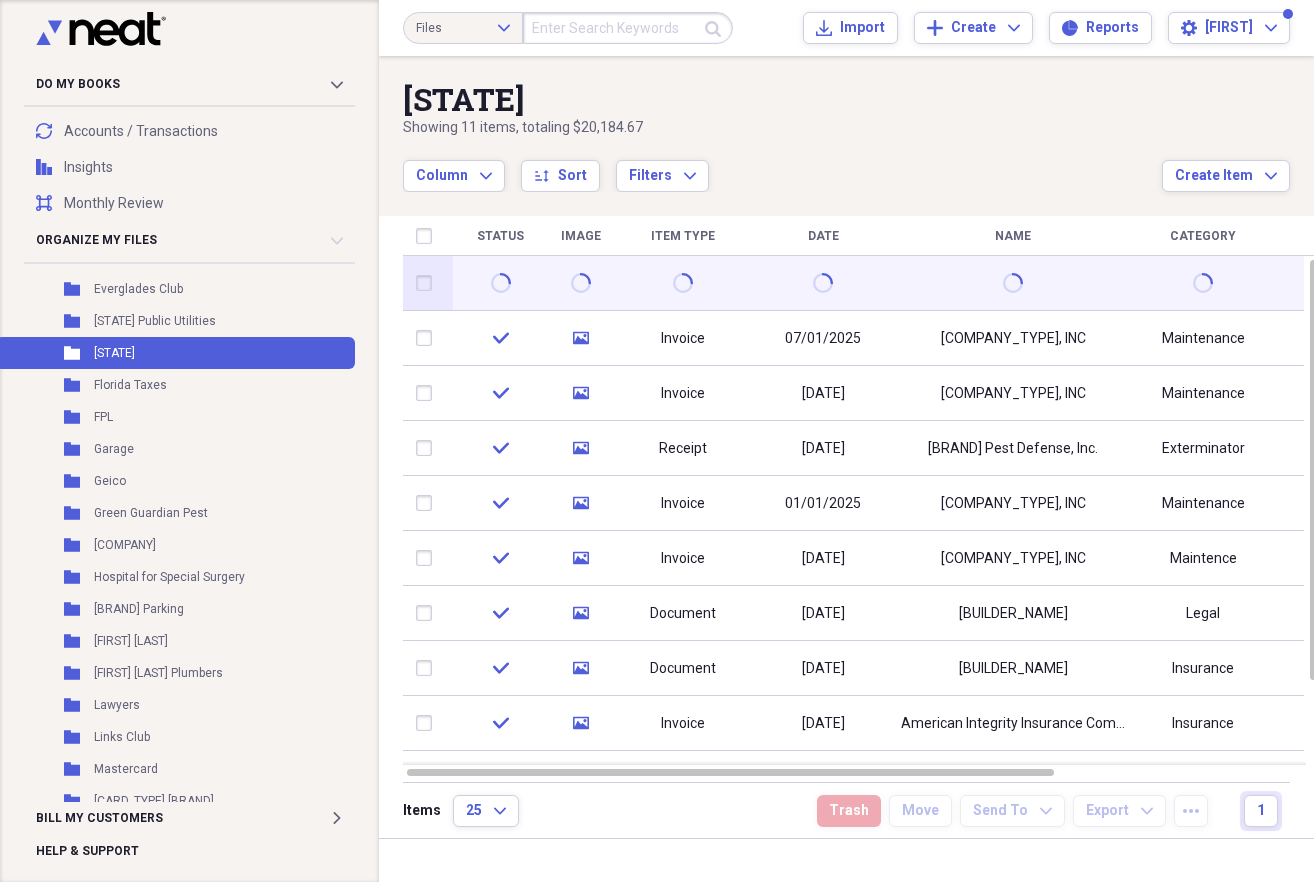 click at bounding box center (428, 283) 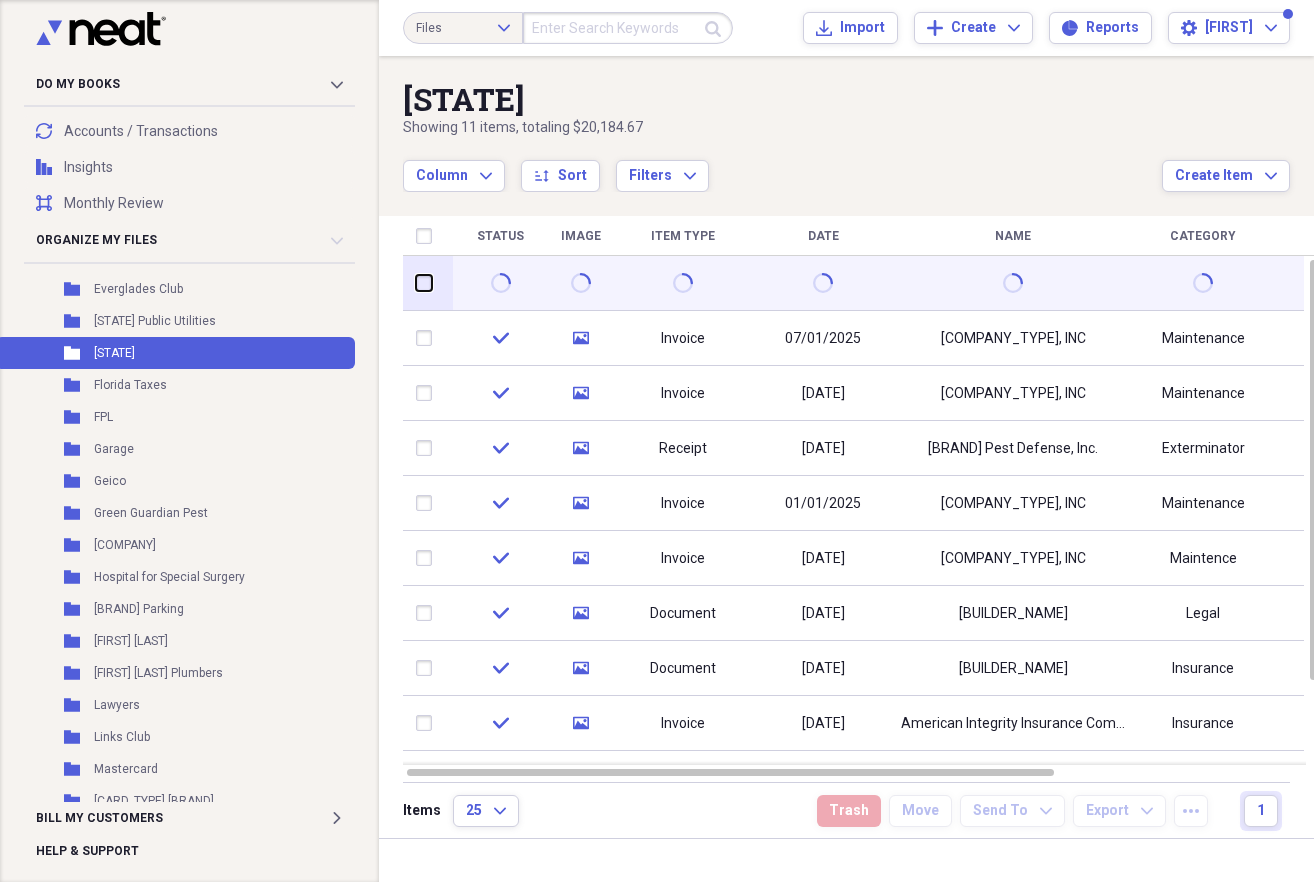 click at bounding box center (416, 283) 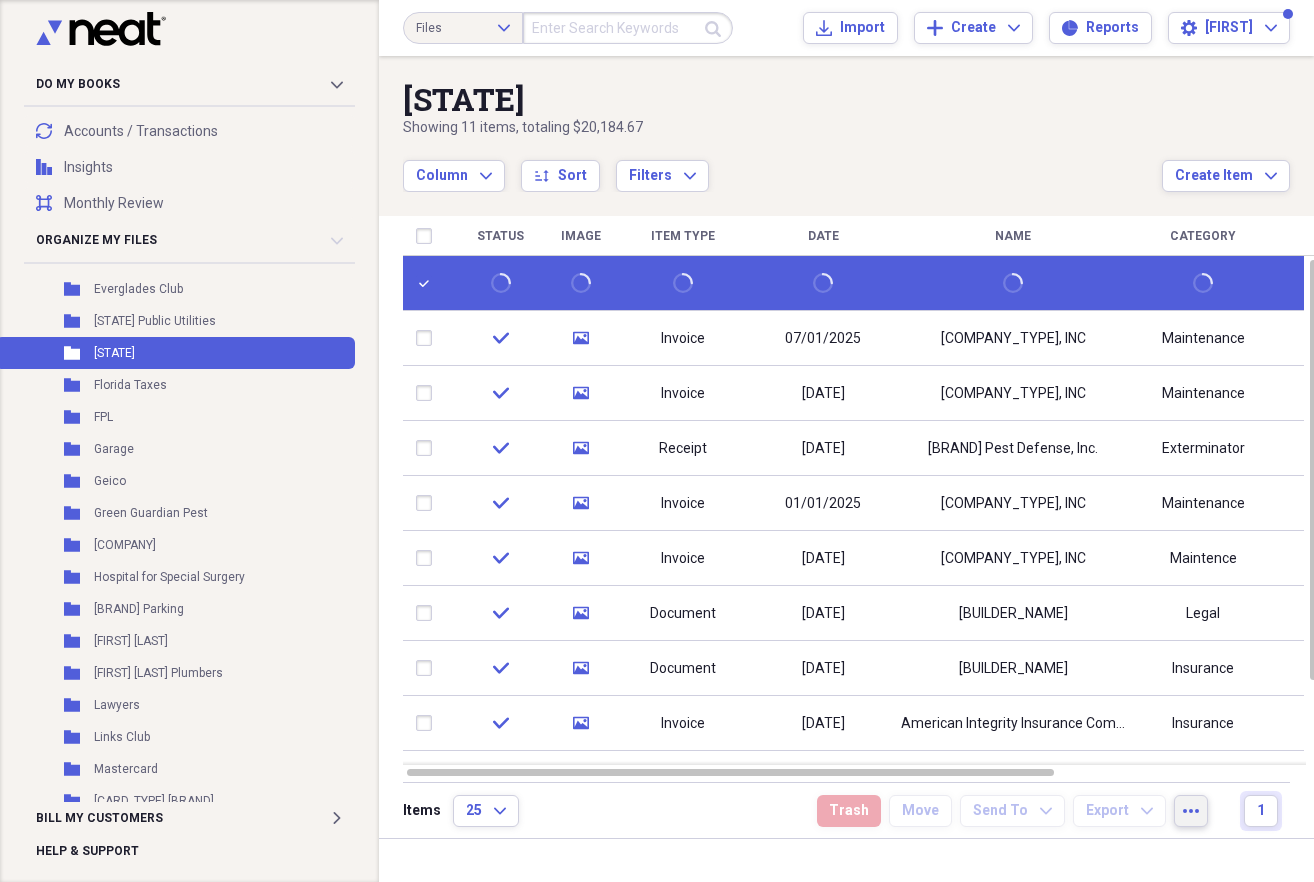click 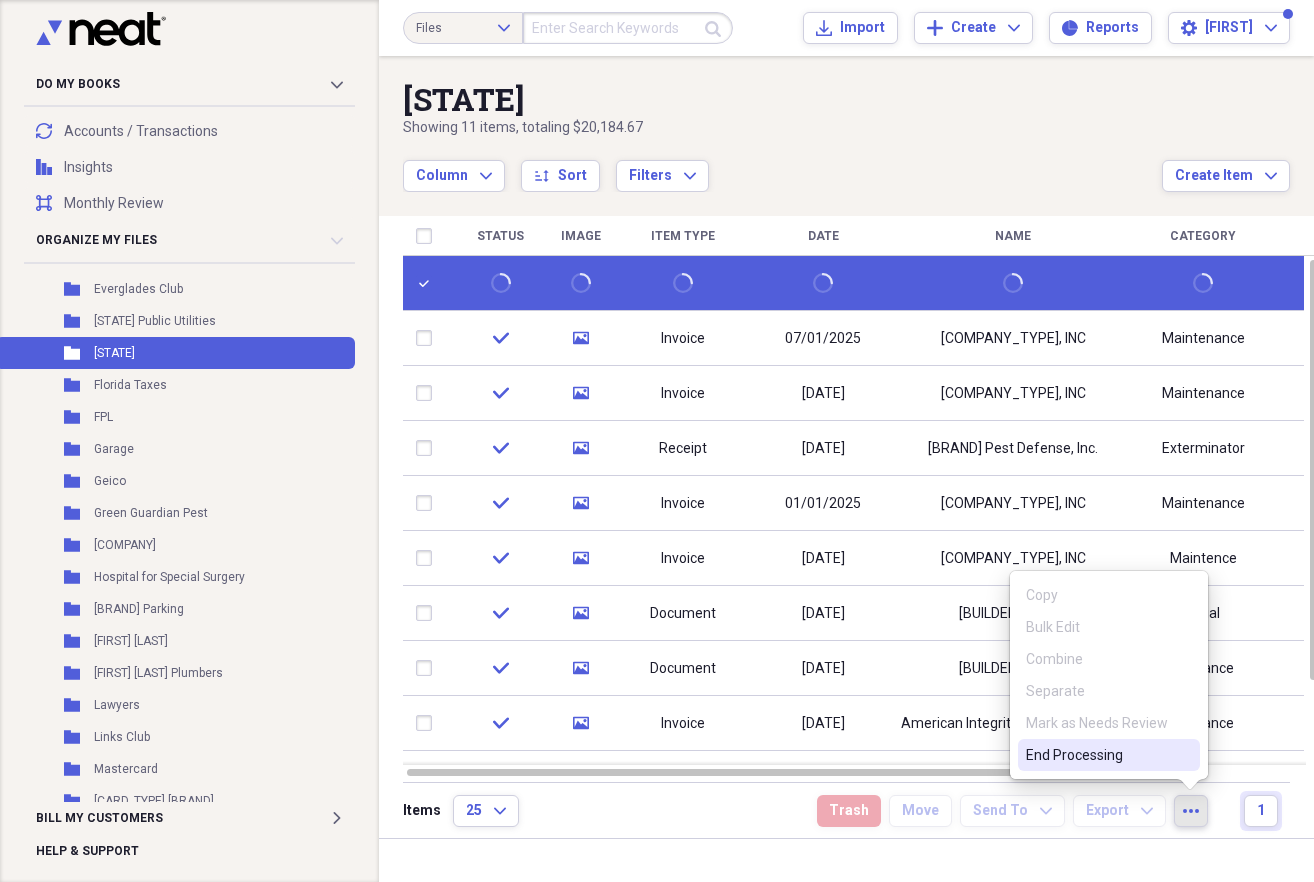 click on "End Processing" at bounding box center [1097, 755] 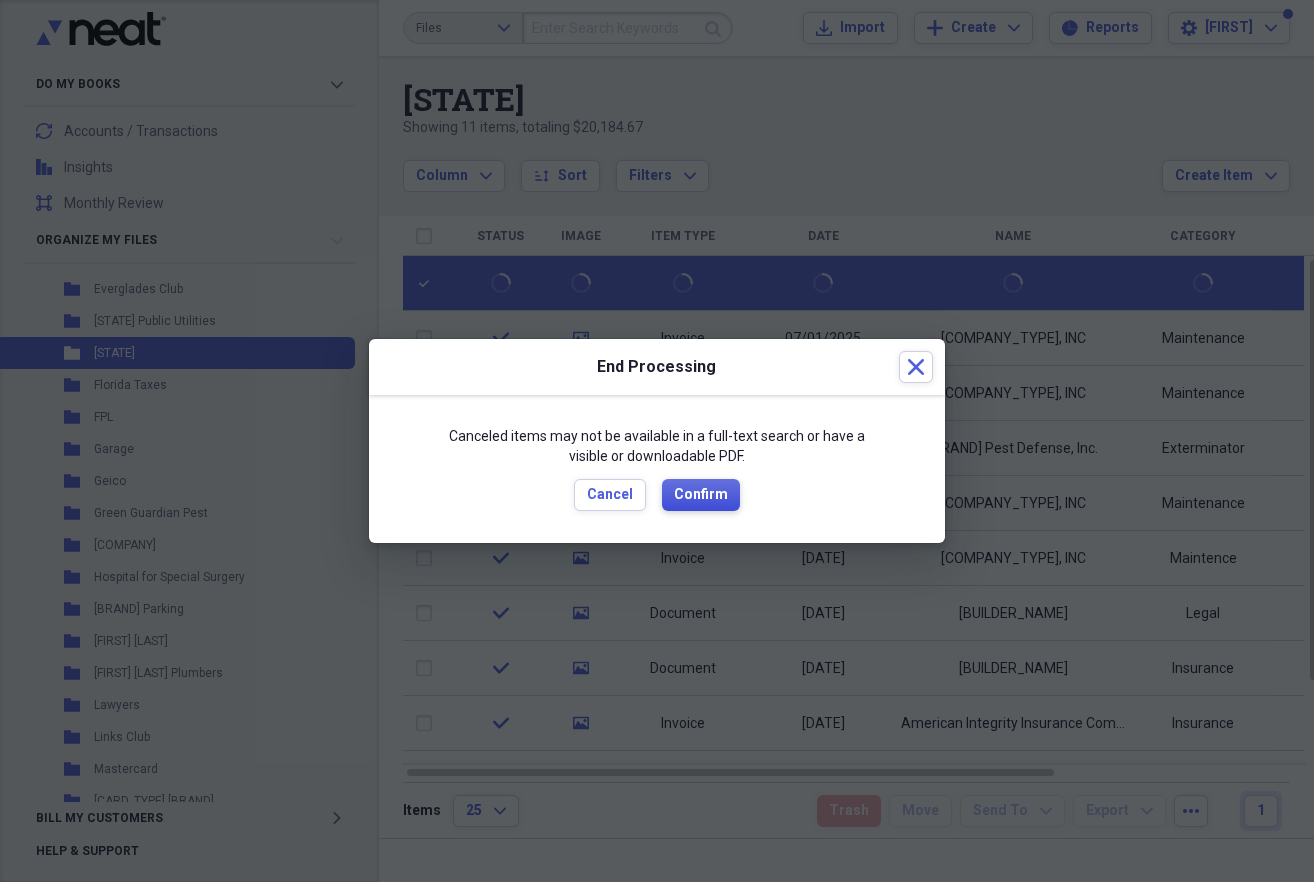 click on "Confirm" at bounding box center (701, 495) 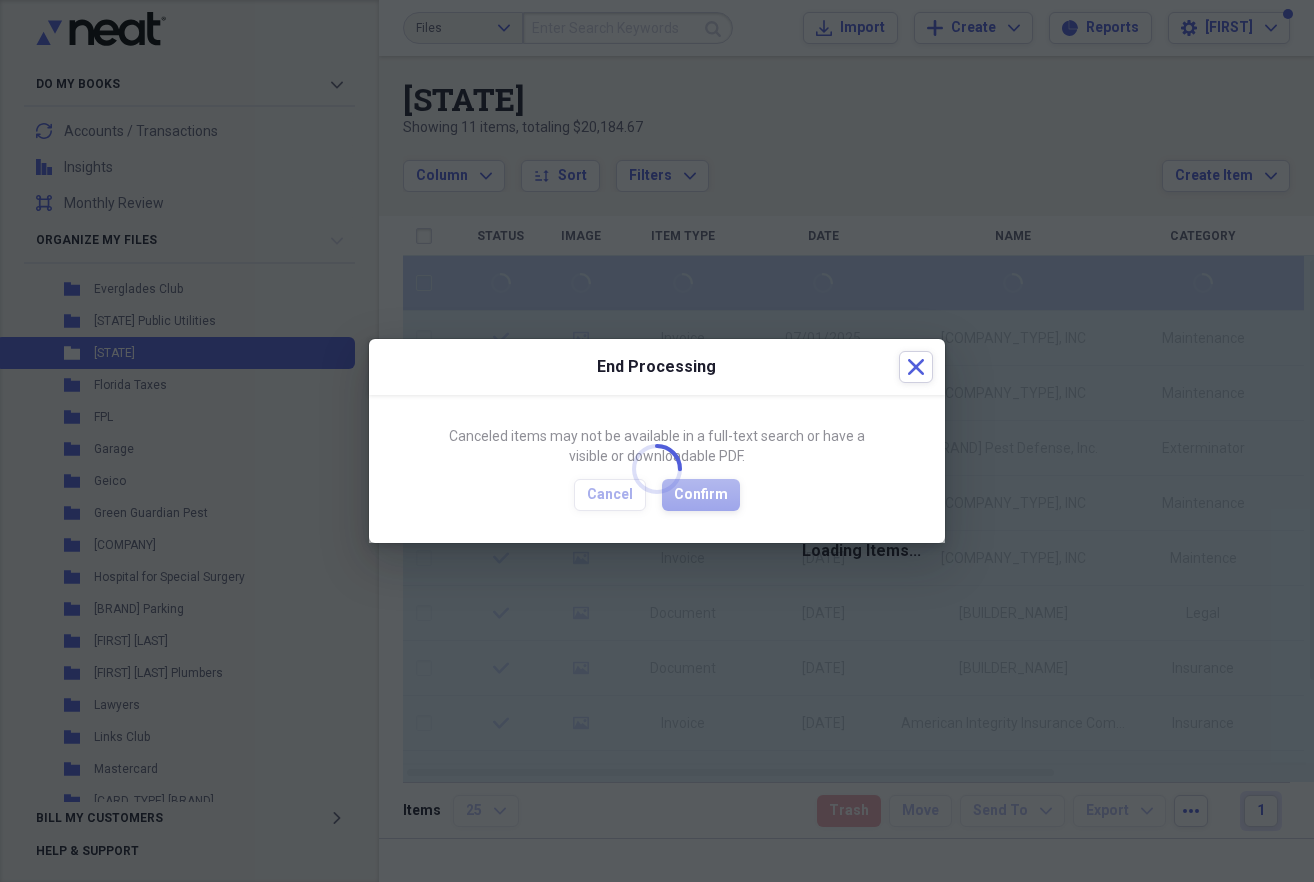 checkbox on "false" 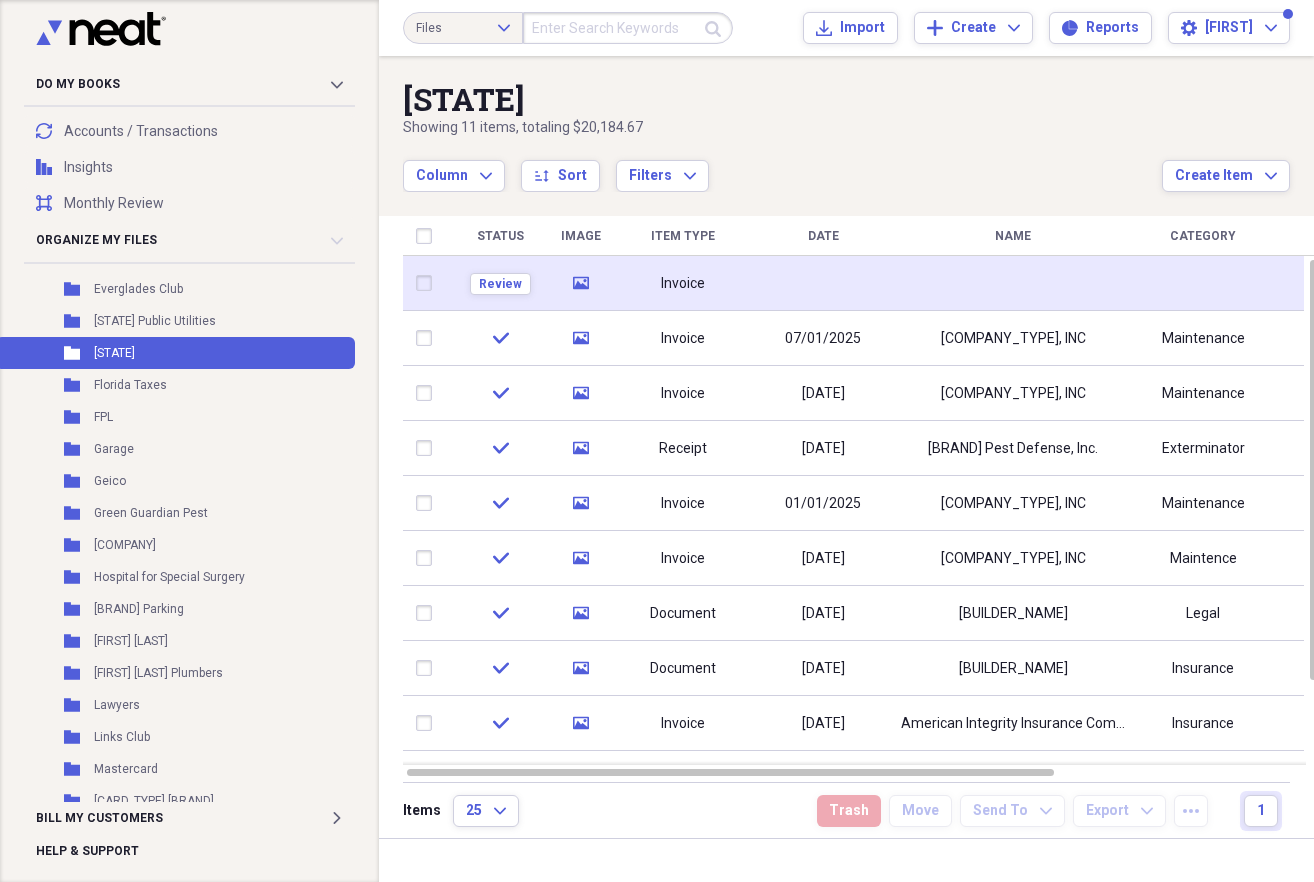 click at bounding box center (1013, 283) 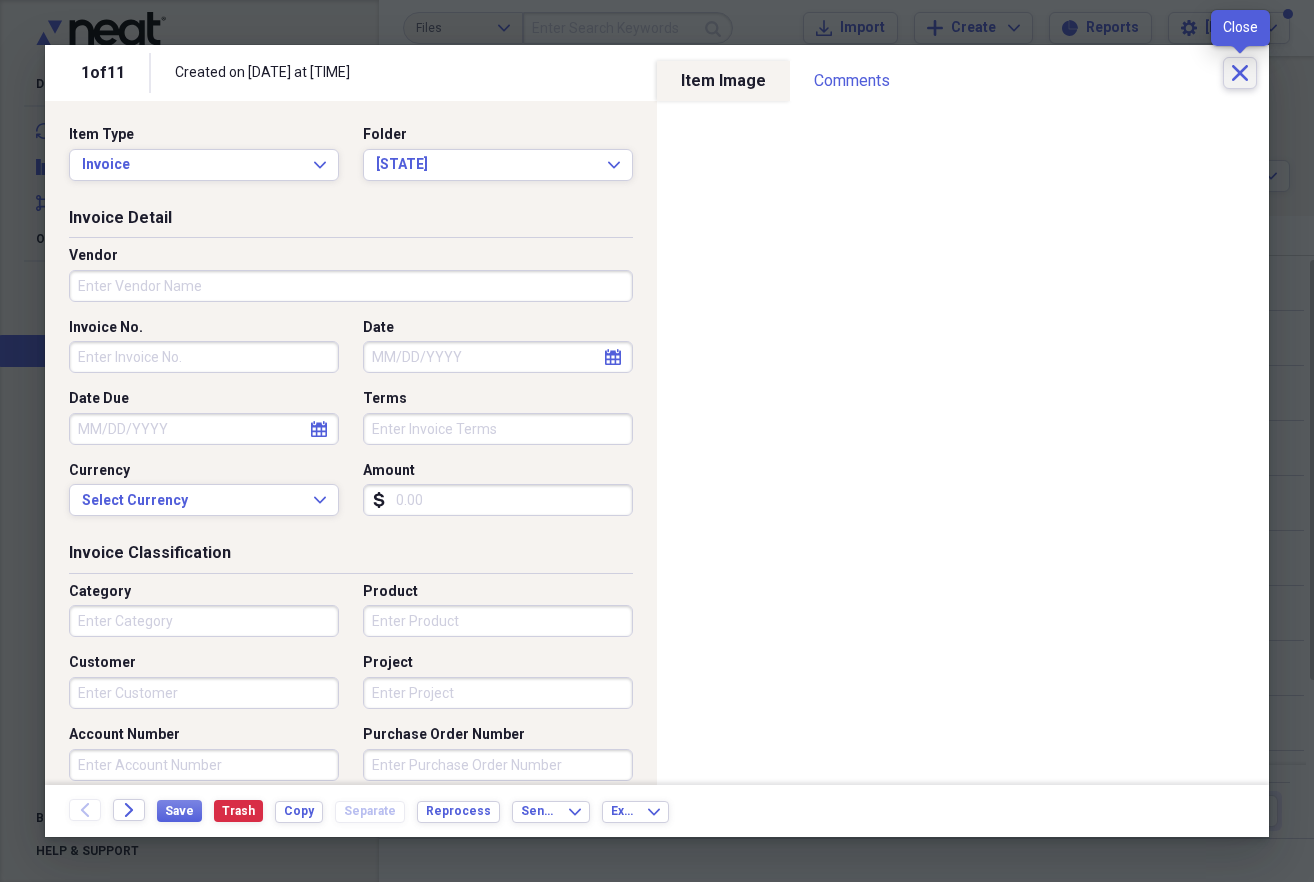click on "Close" 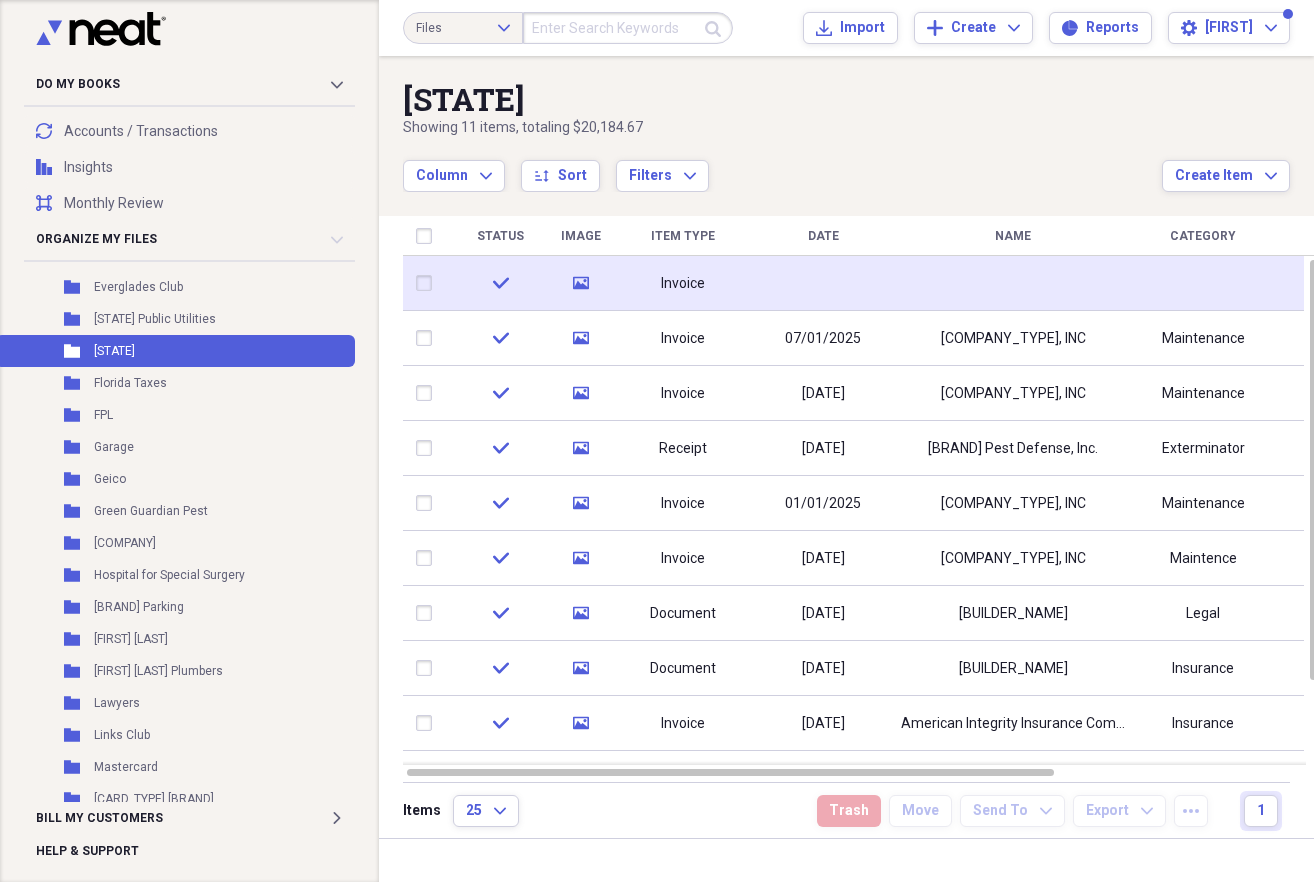 click at bounding box center (1013, 283) 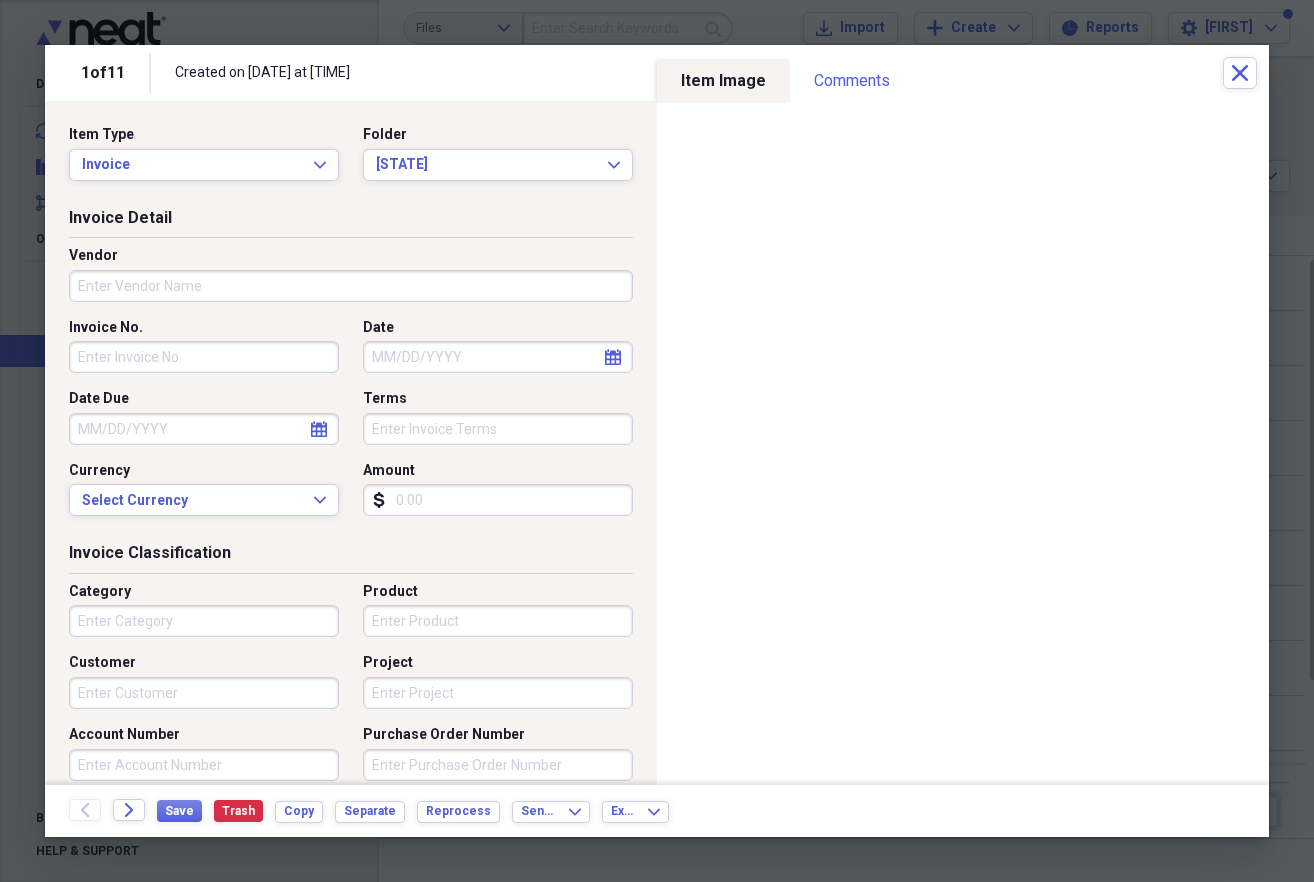 click on "Vendor" at bounding box center [351, 286] 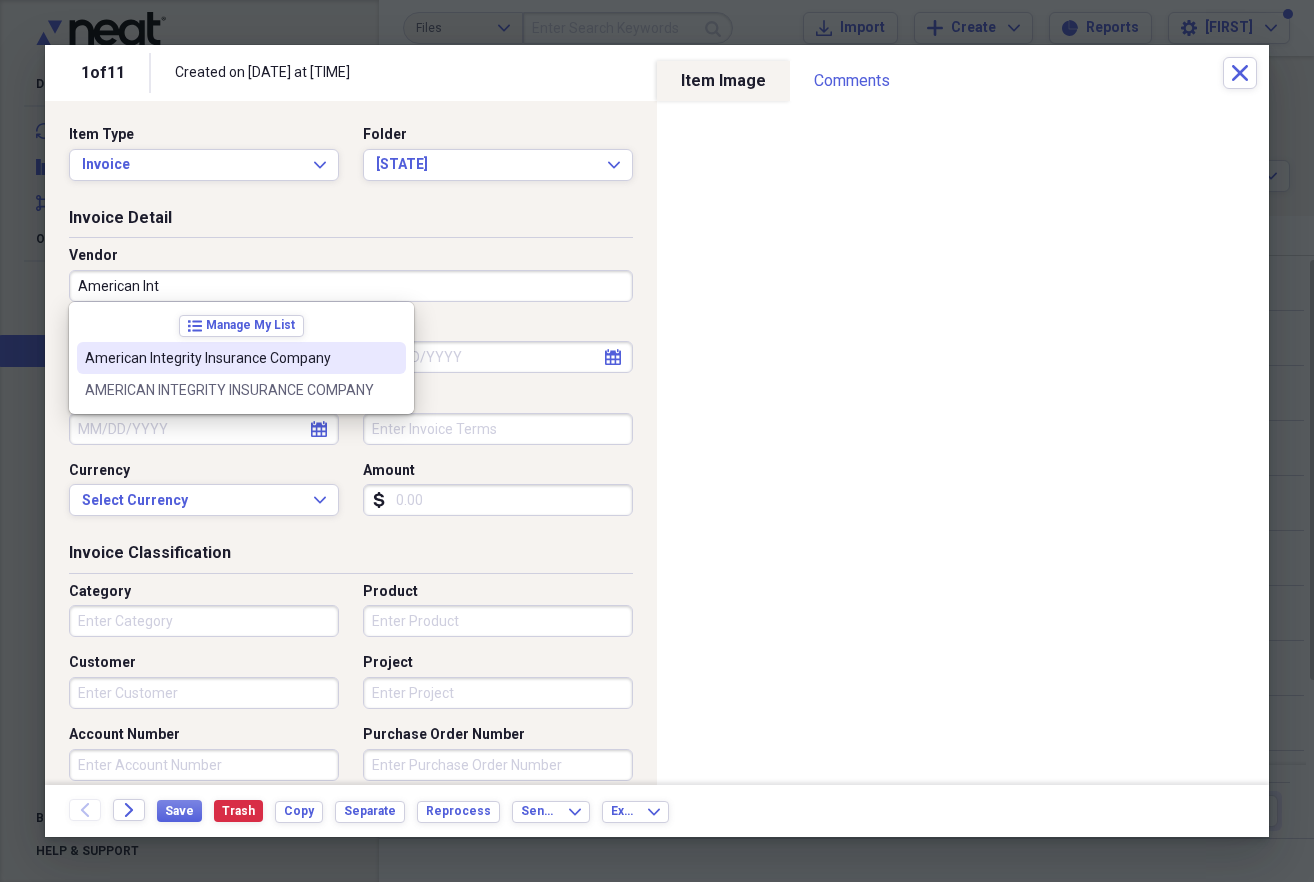 click on "American Integrity Insurance Company" at bounding box center [229, 358] 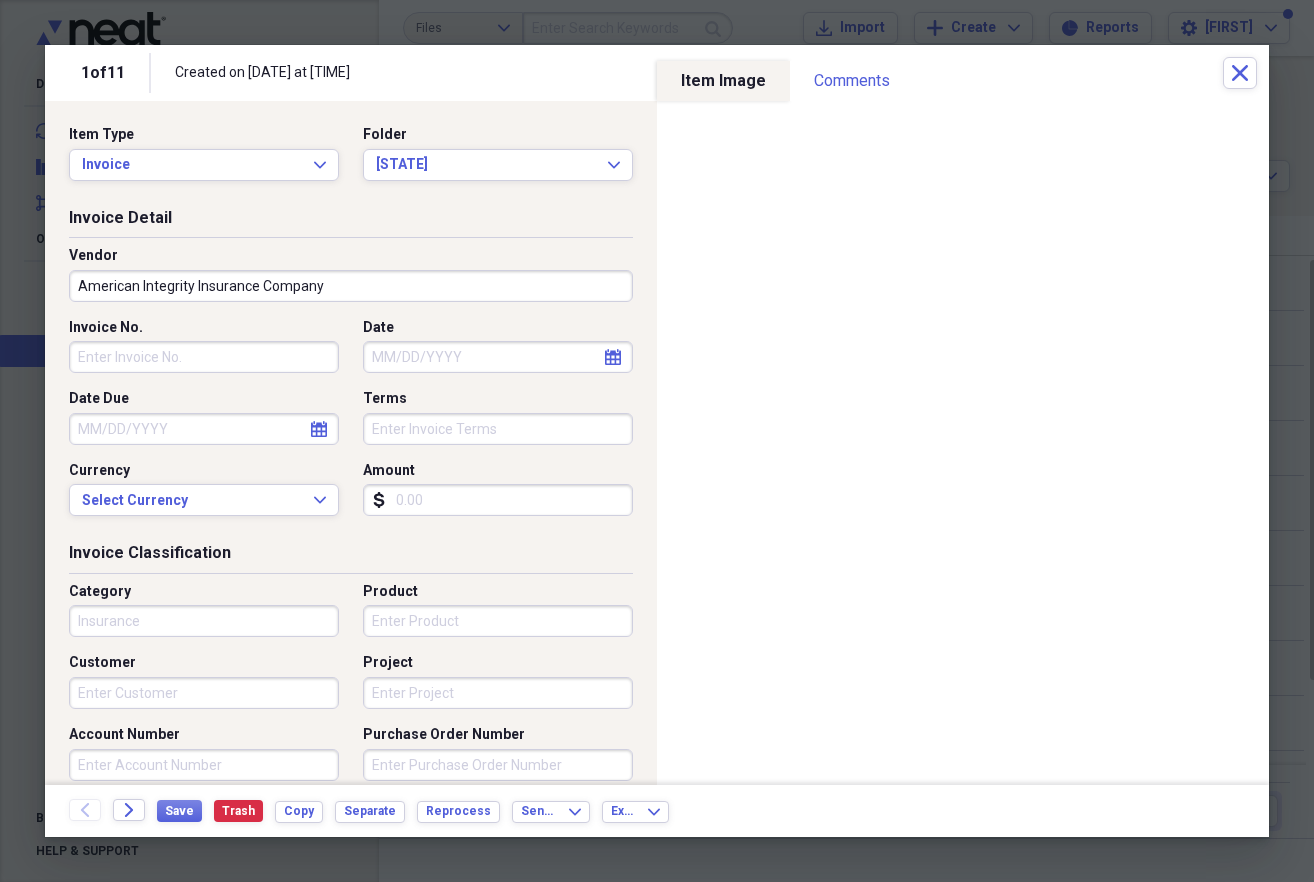 type on "Insurance" 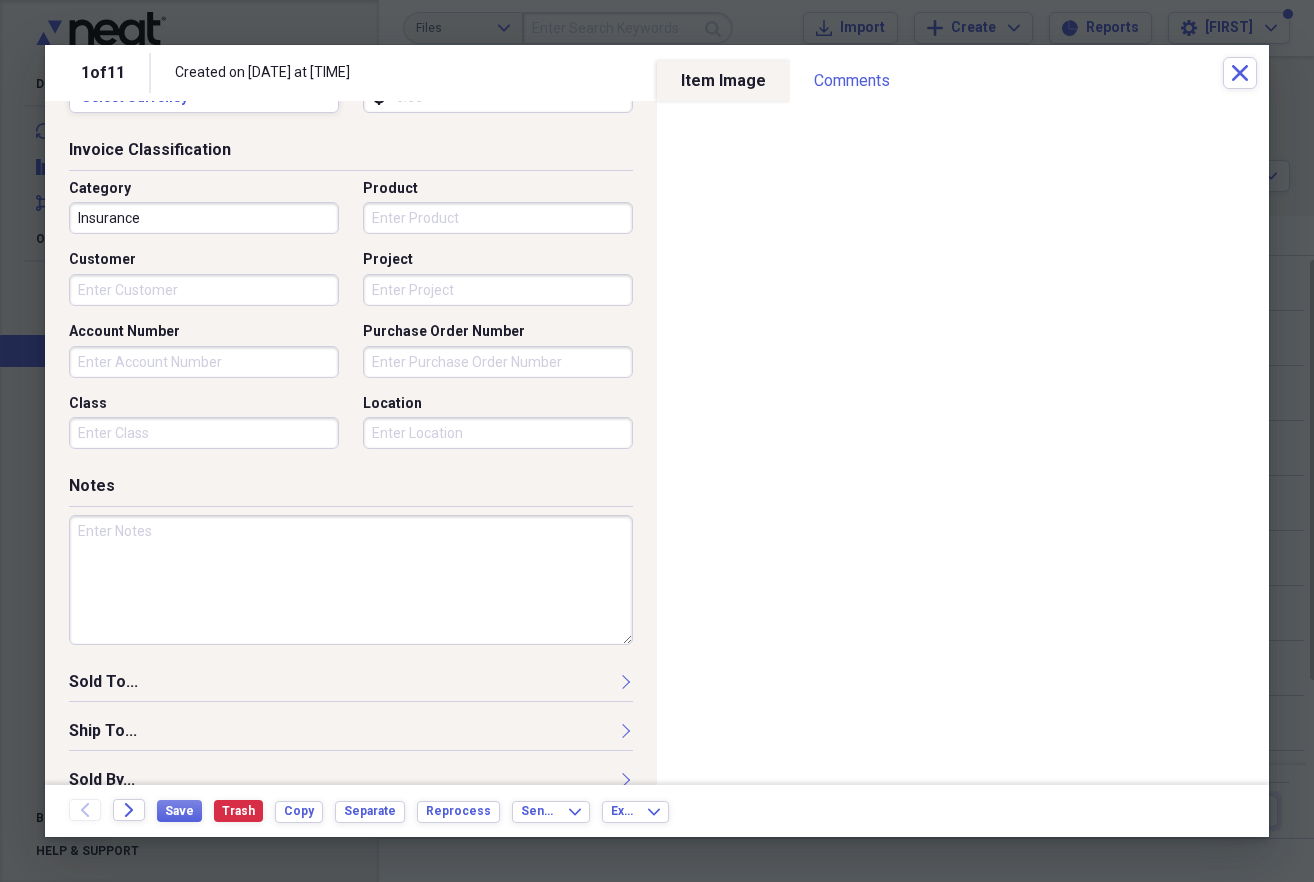 scroll, scrollTop: 428, scrollLeft: 0, axis: vertical 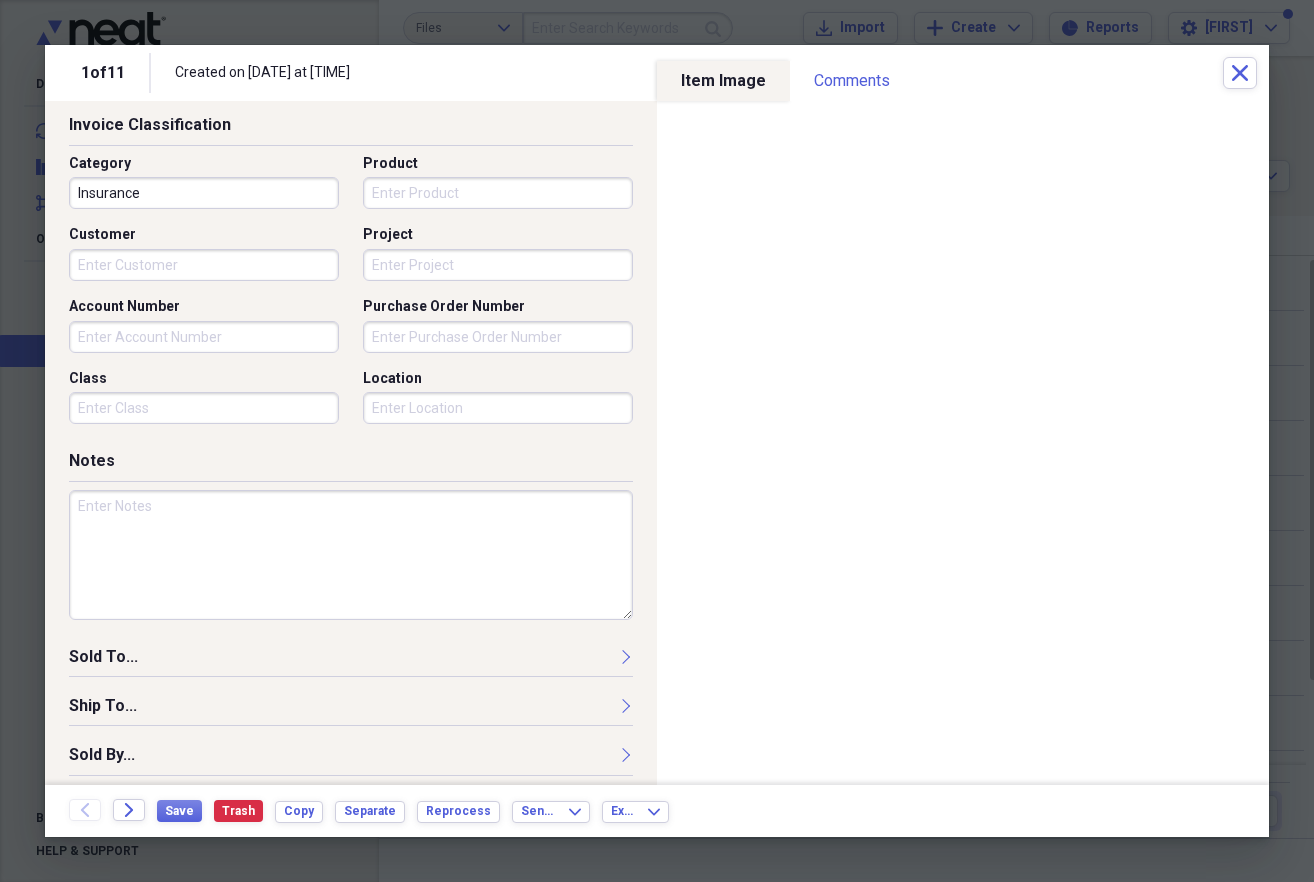 click on "Location" at bounding box center [498, 408] 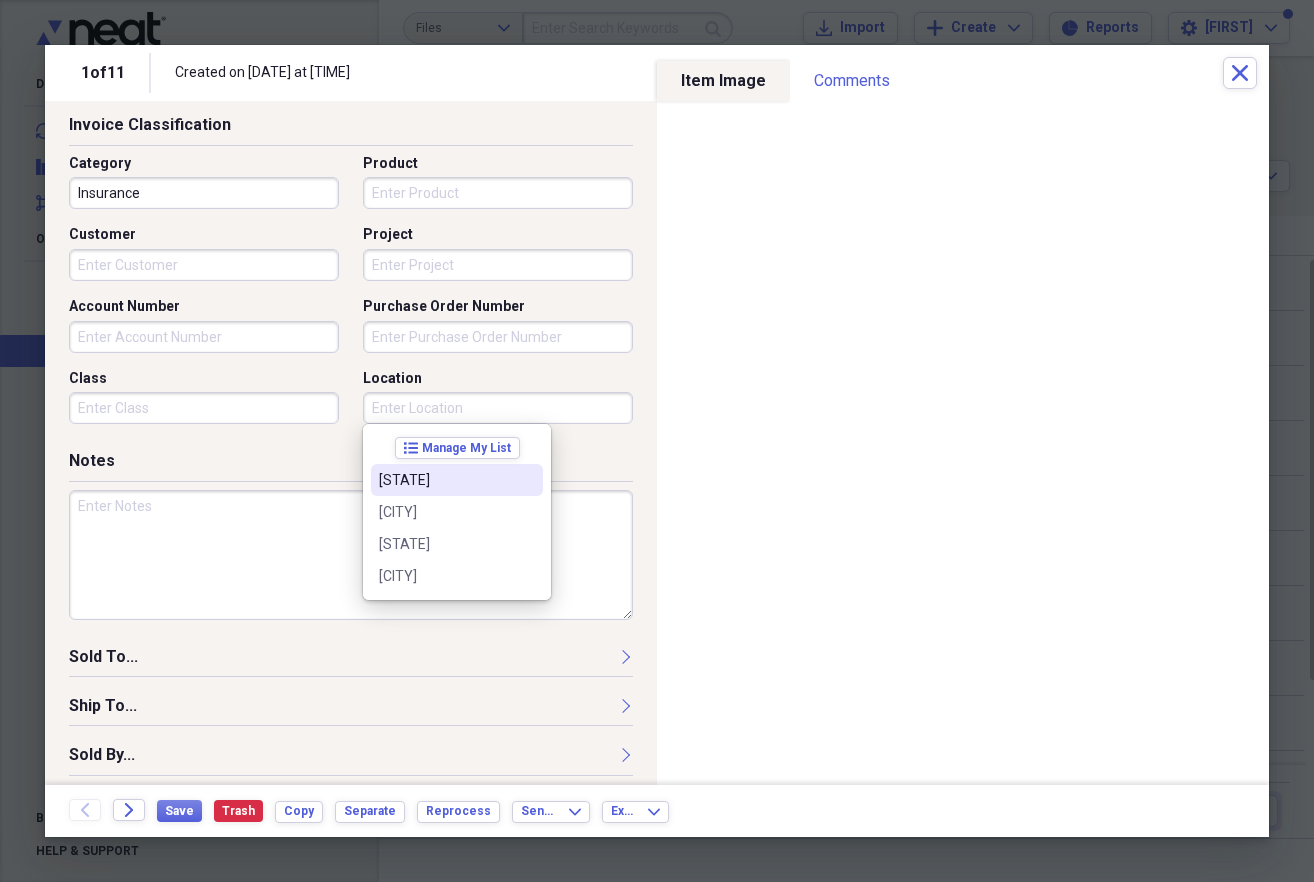 click on "[STATE]" at bounding box center [445, 480] 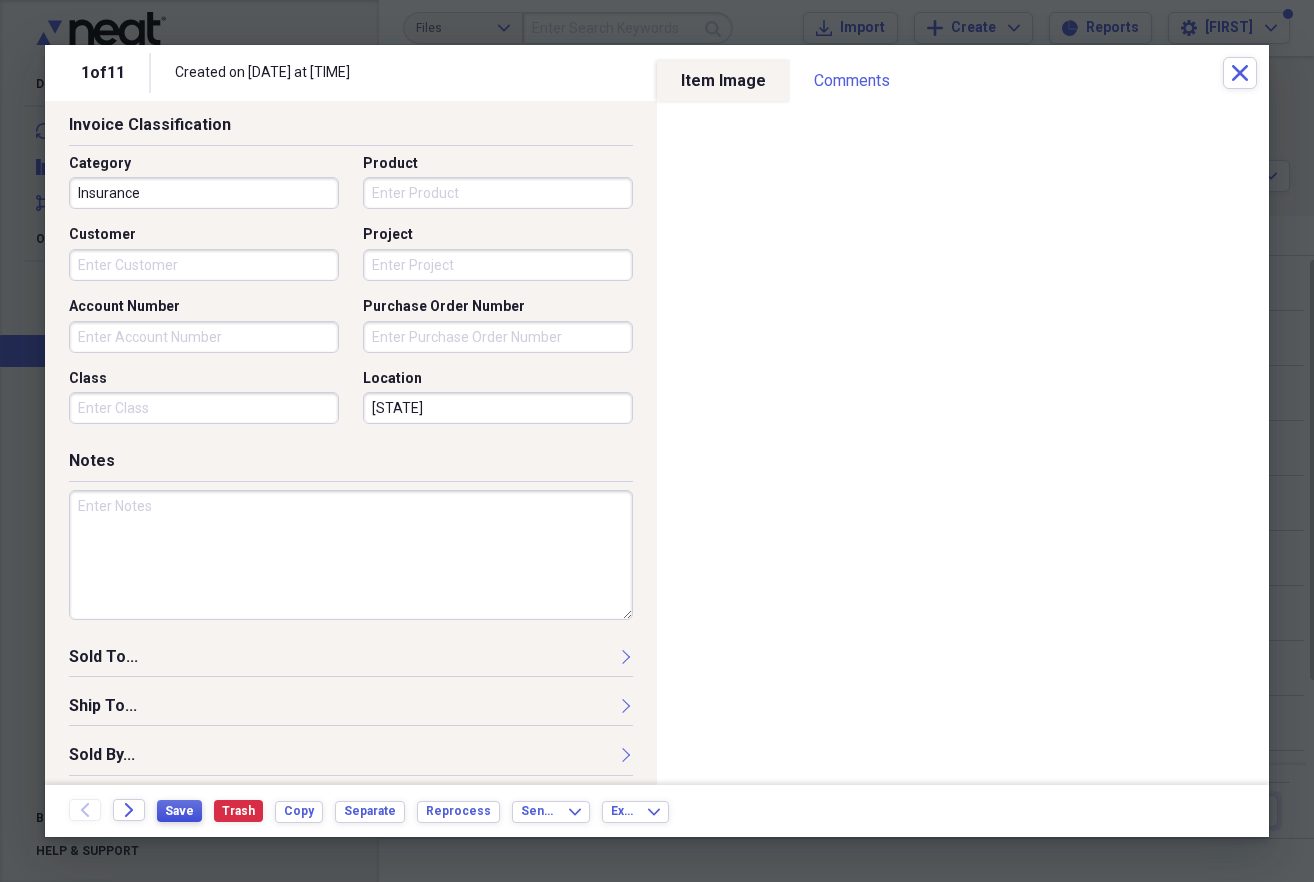 click on "Save" at bounding box center (179, 811) 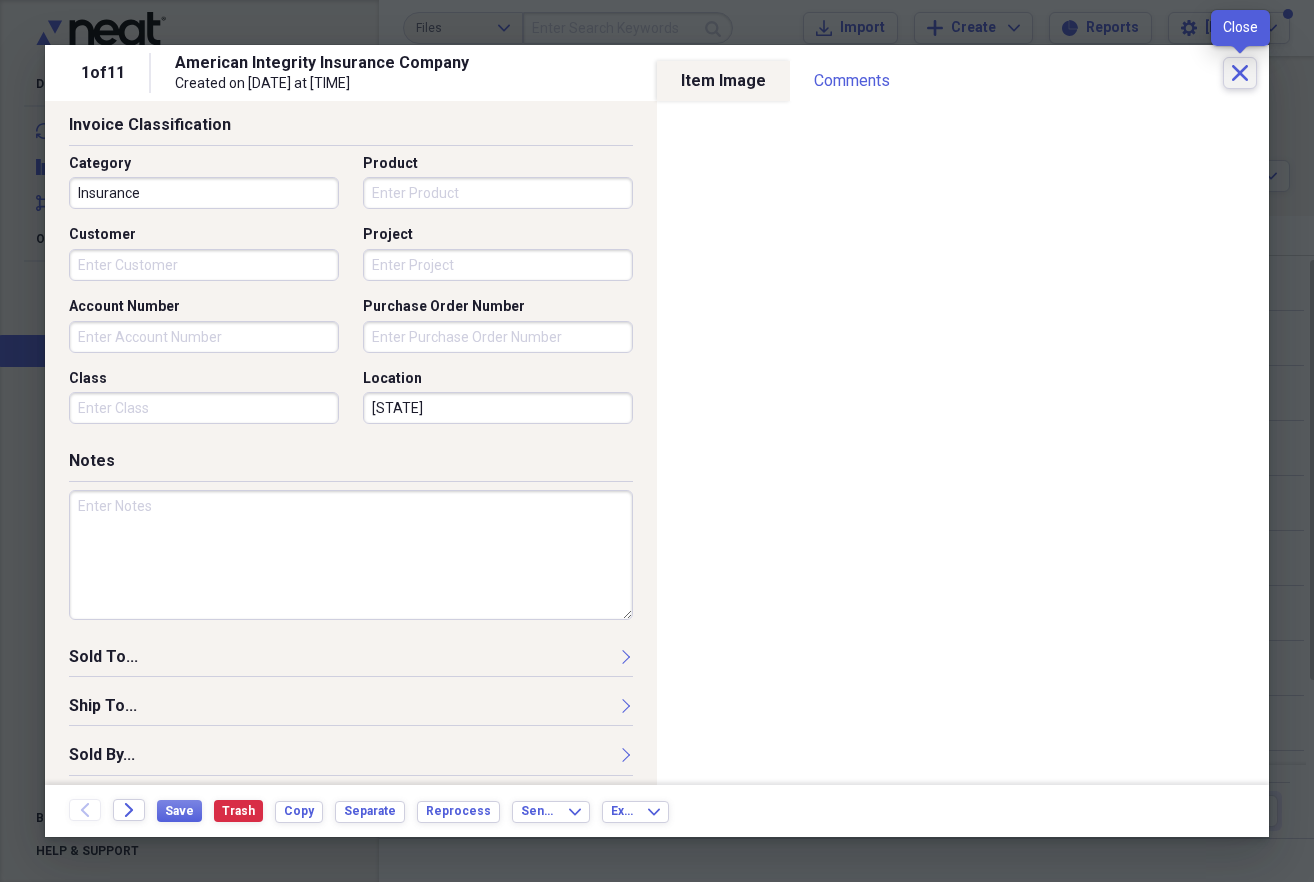 click on "Close" 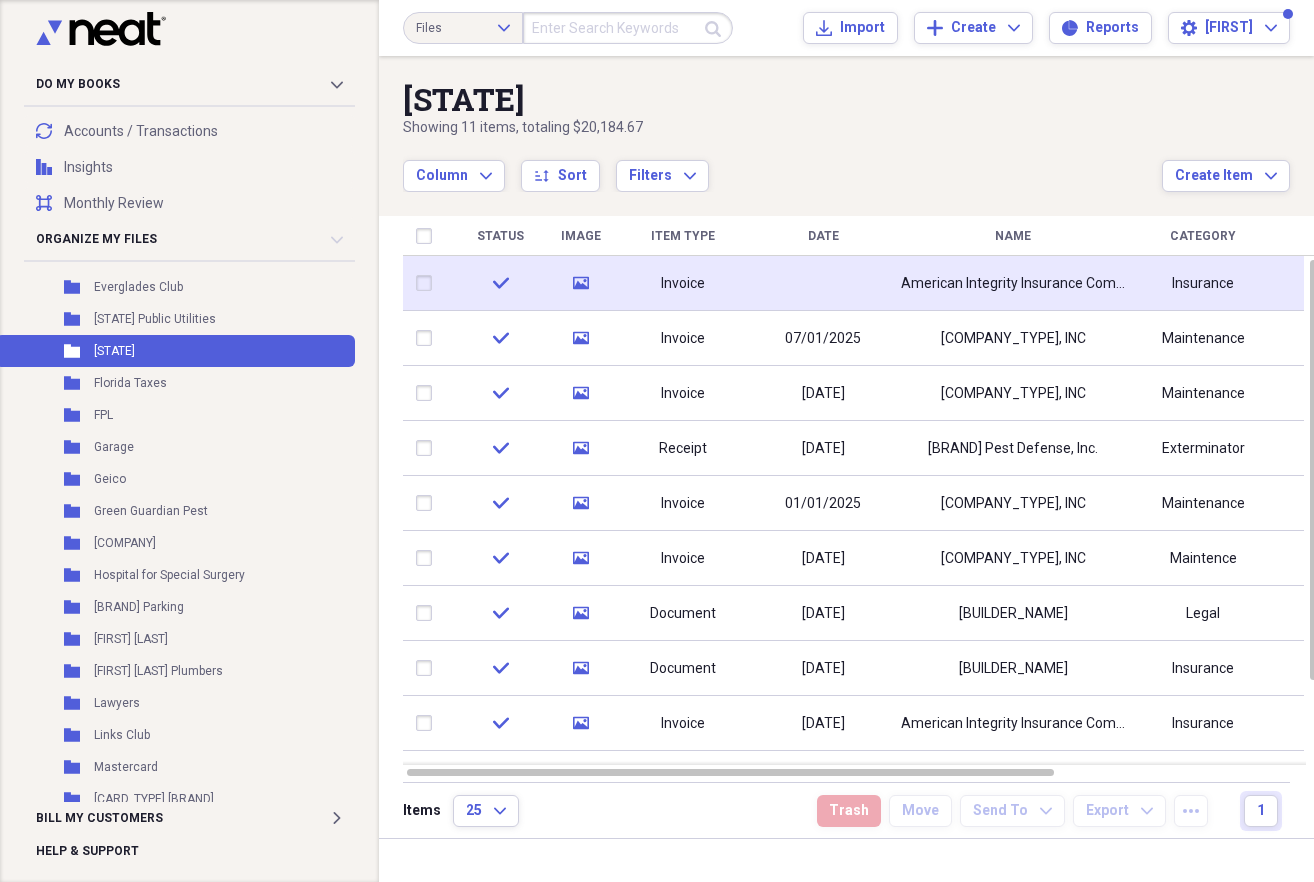 click at bounding box center [823, 283] 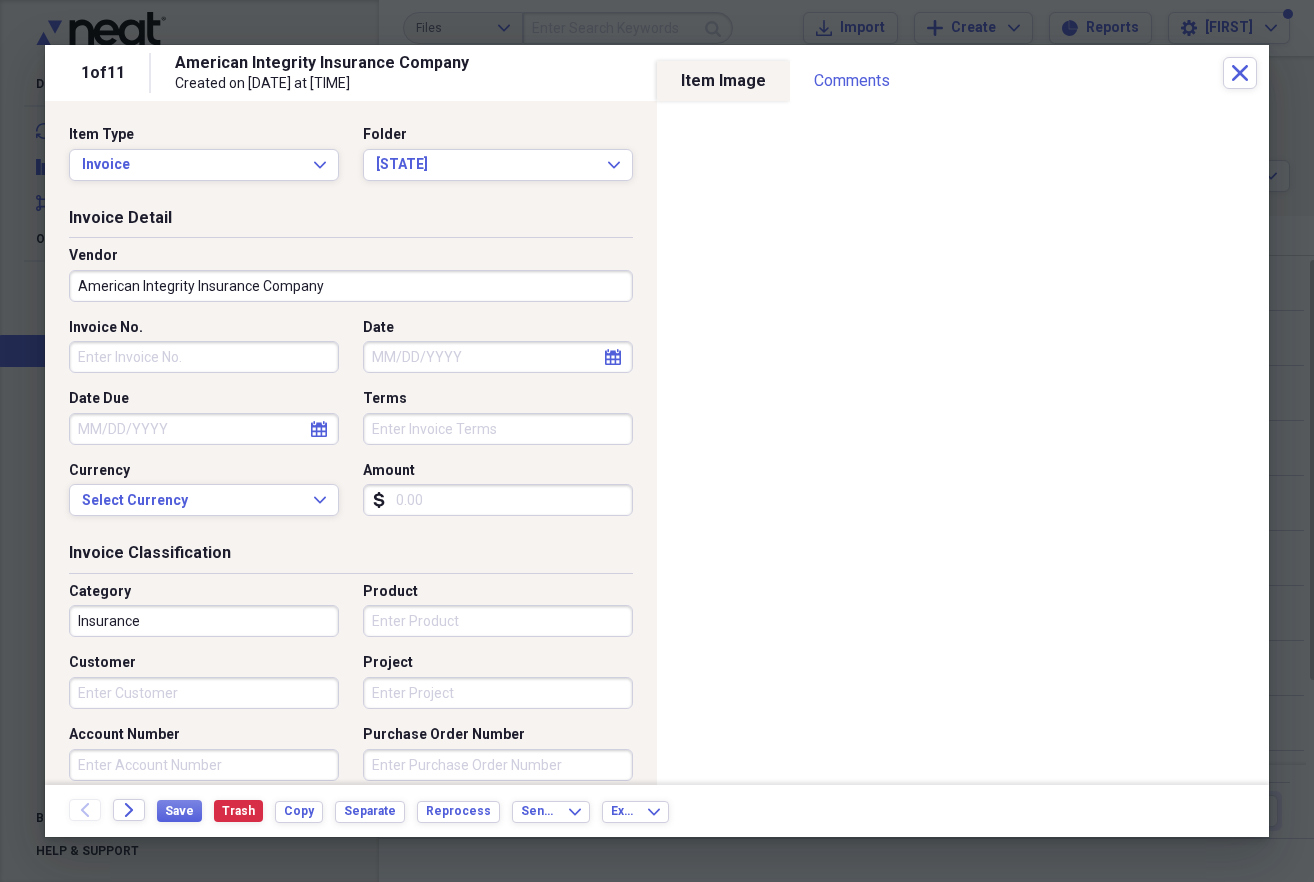click 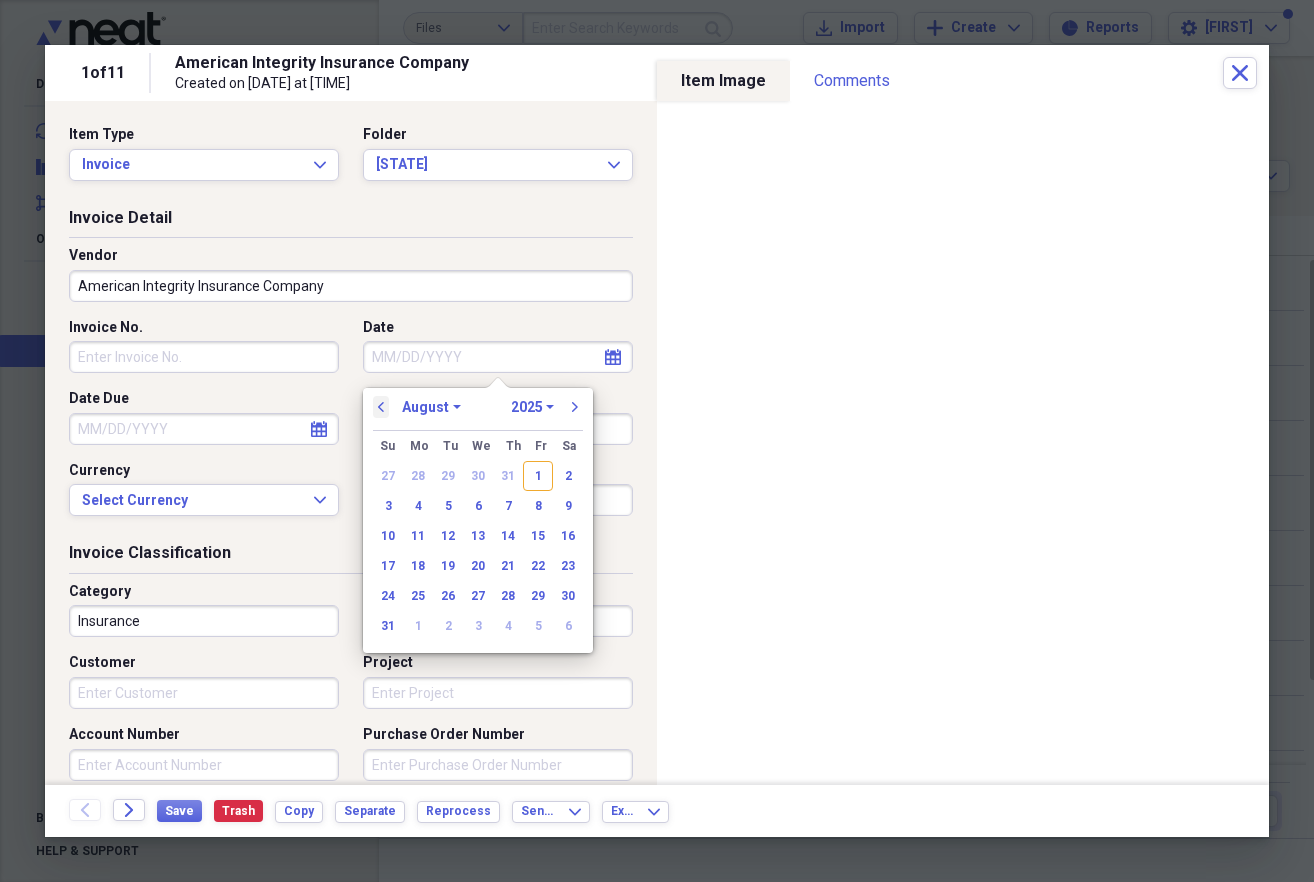 click on "previous" at bounding box center (381, 407) 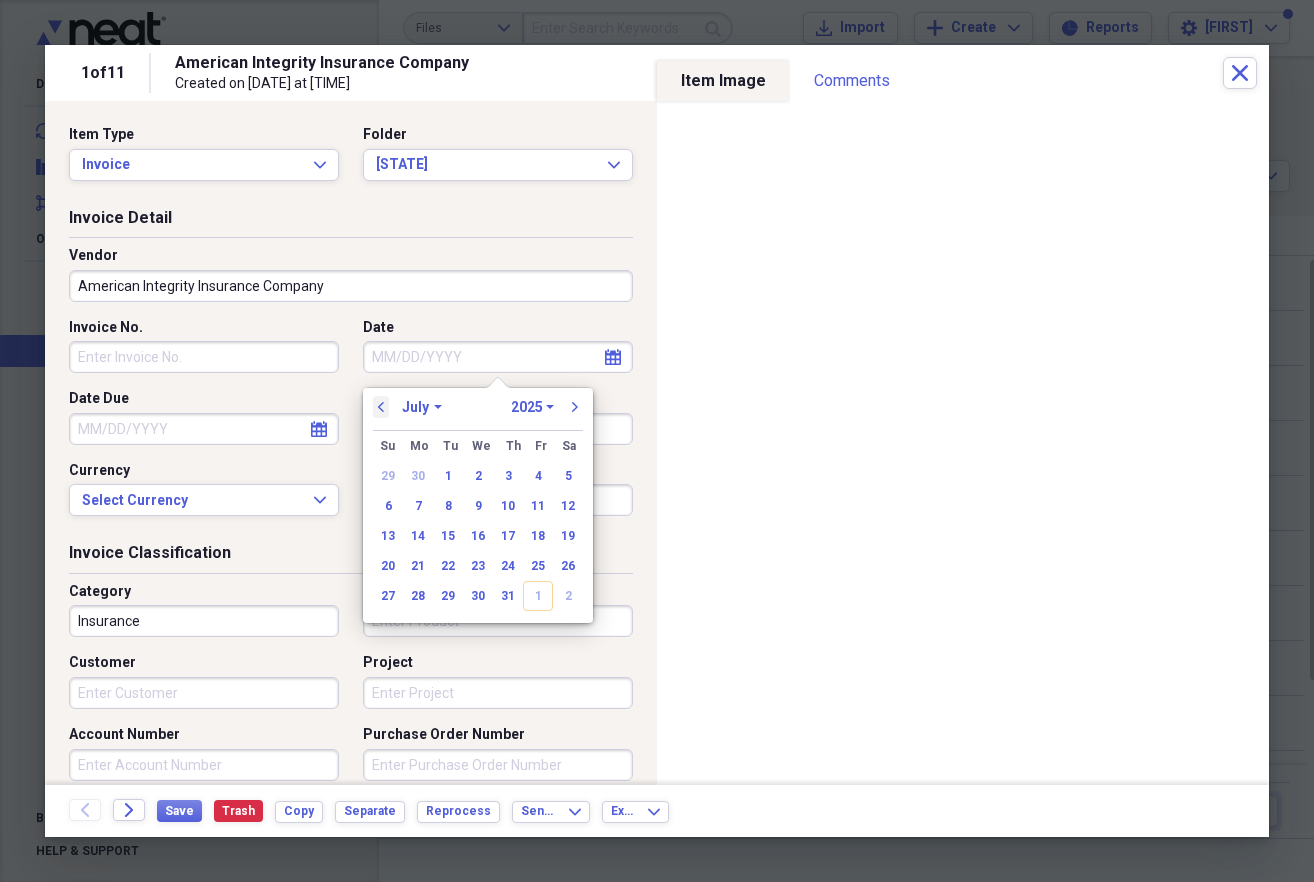 click on "previous" at bounding box center [381, 407] 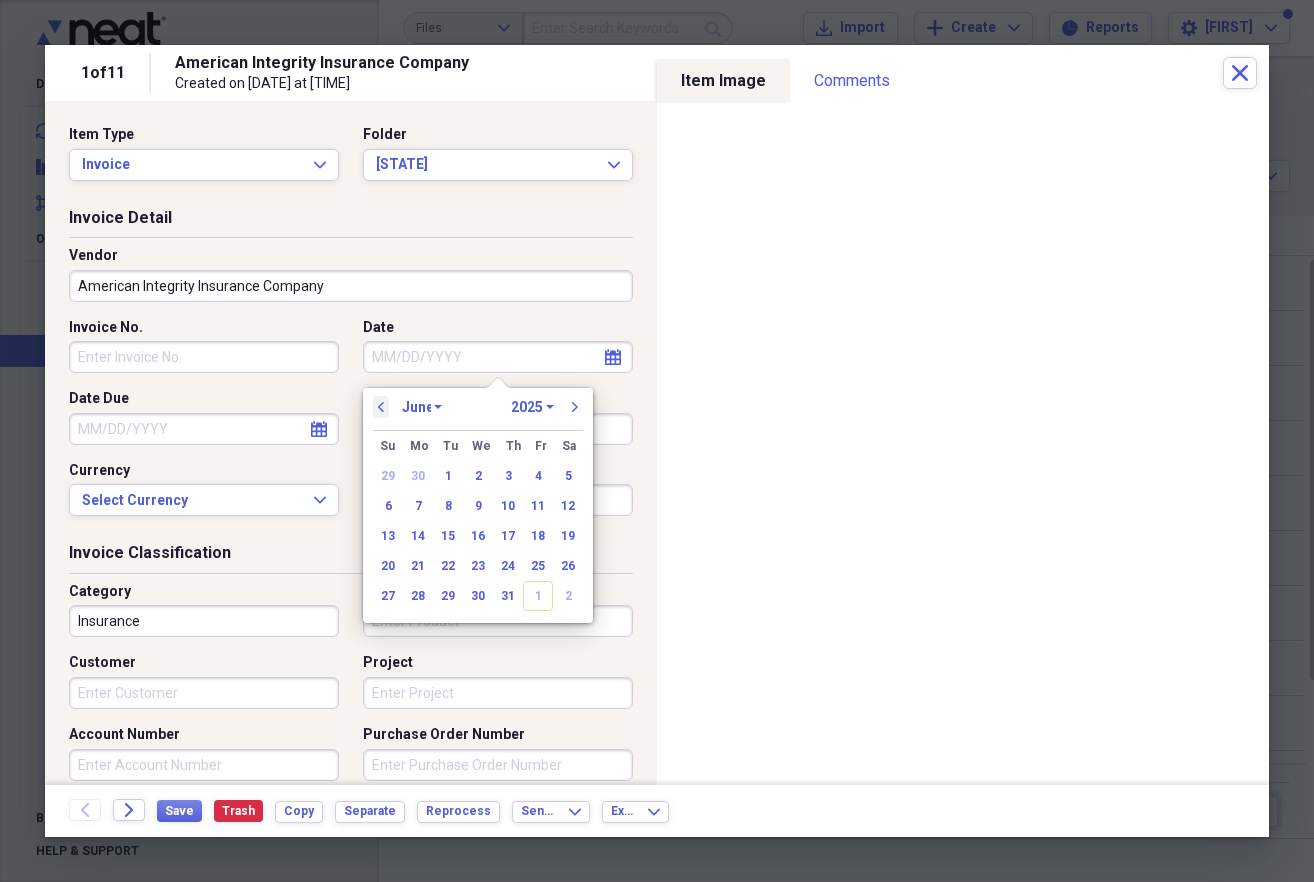 click on "previous" at bounding box center (381, 407) 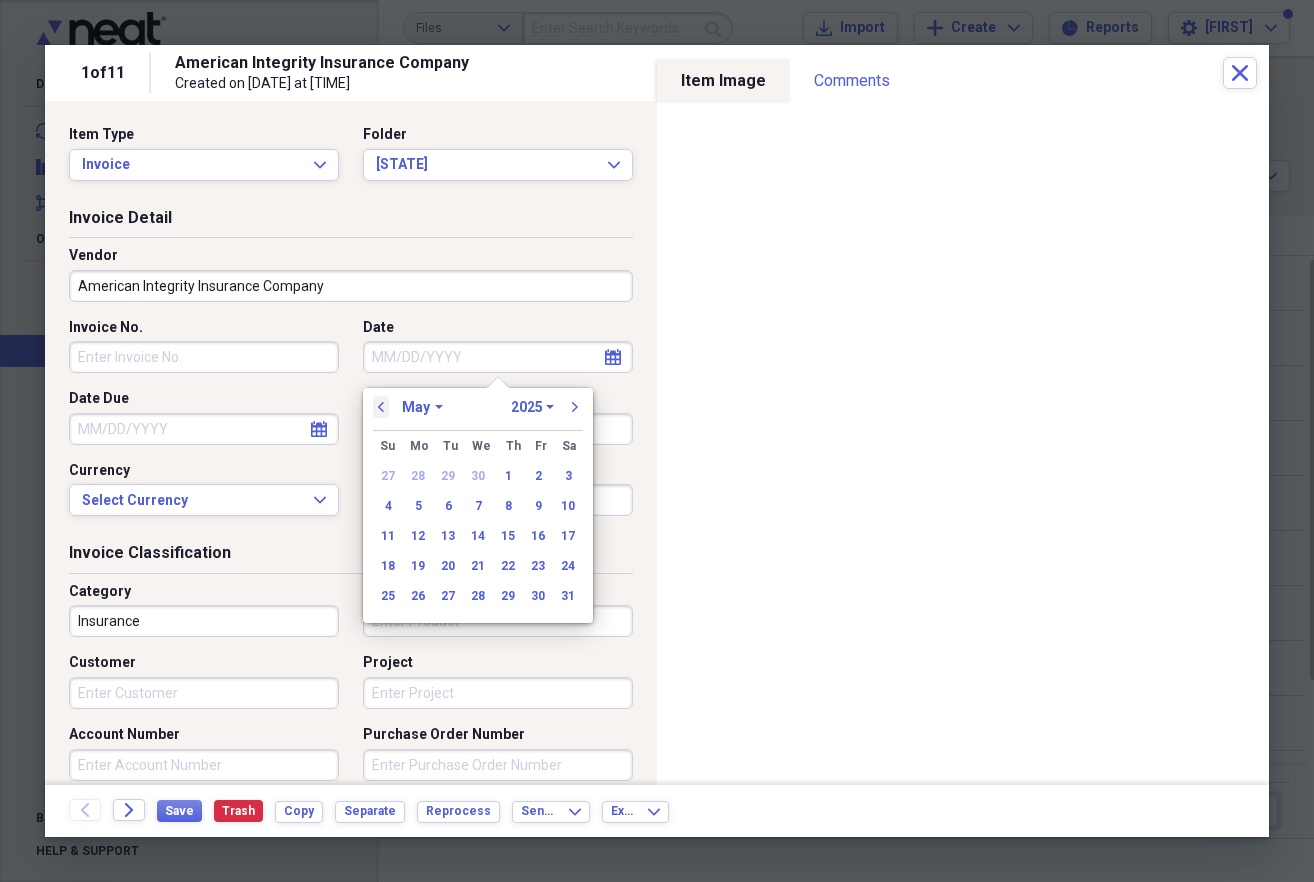click on "previous" at bounding box center [381, 407] 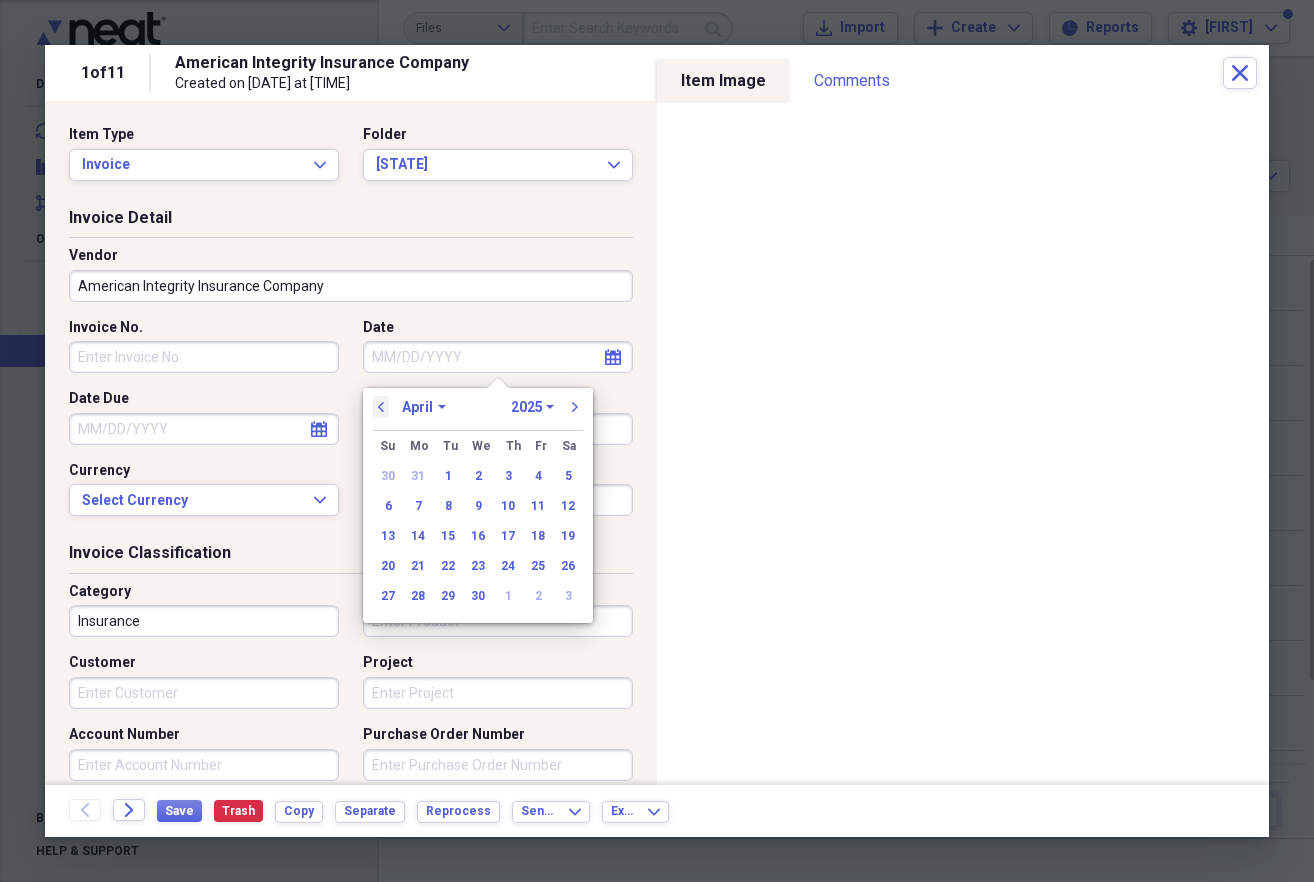 click on "previous" at bounding box center [381, 407] 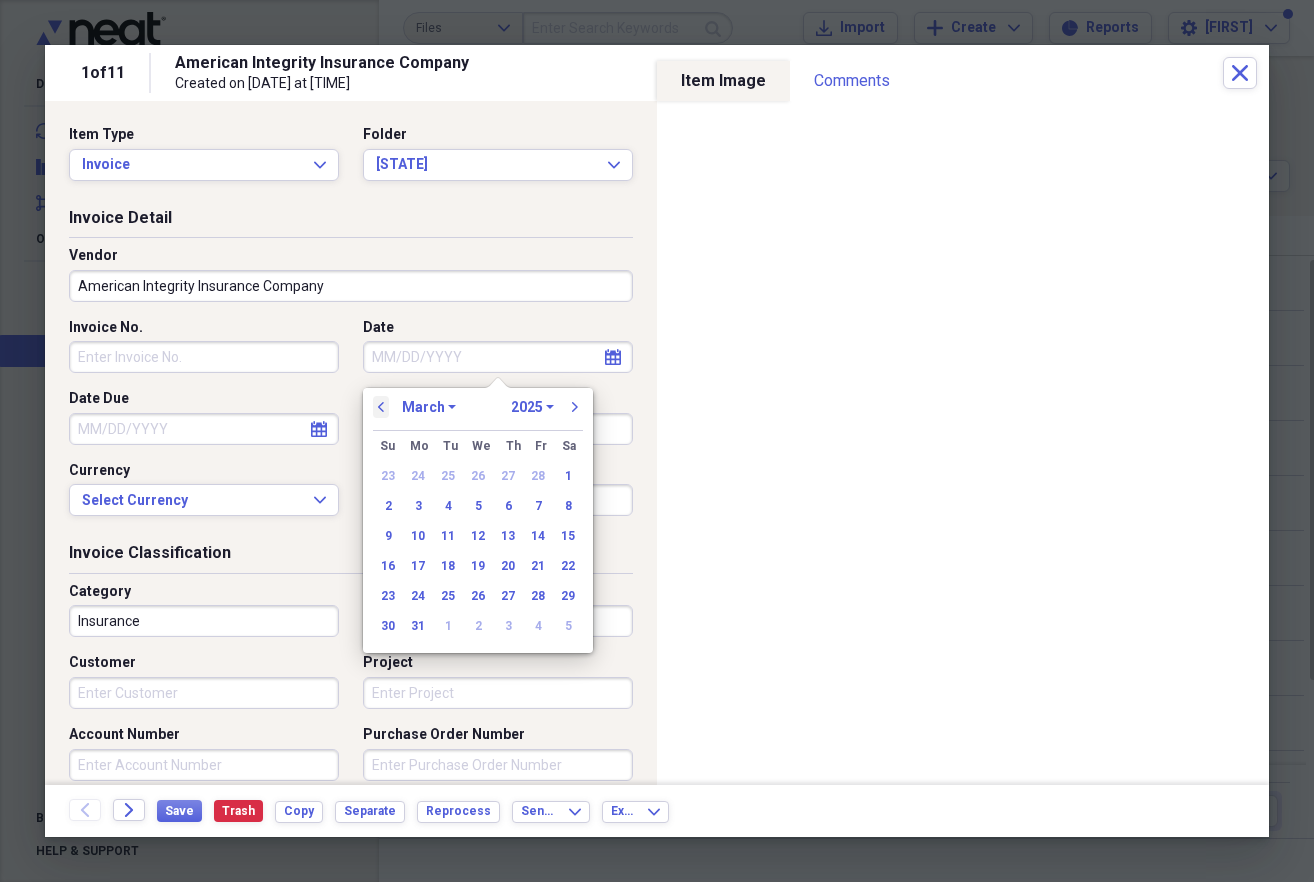 click on "previous" at bounding box center (381, 407) 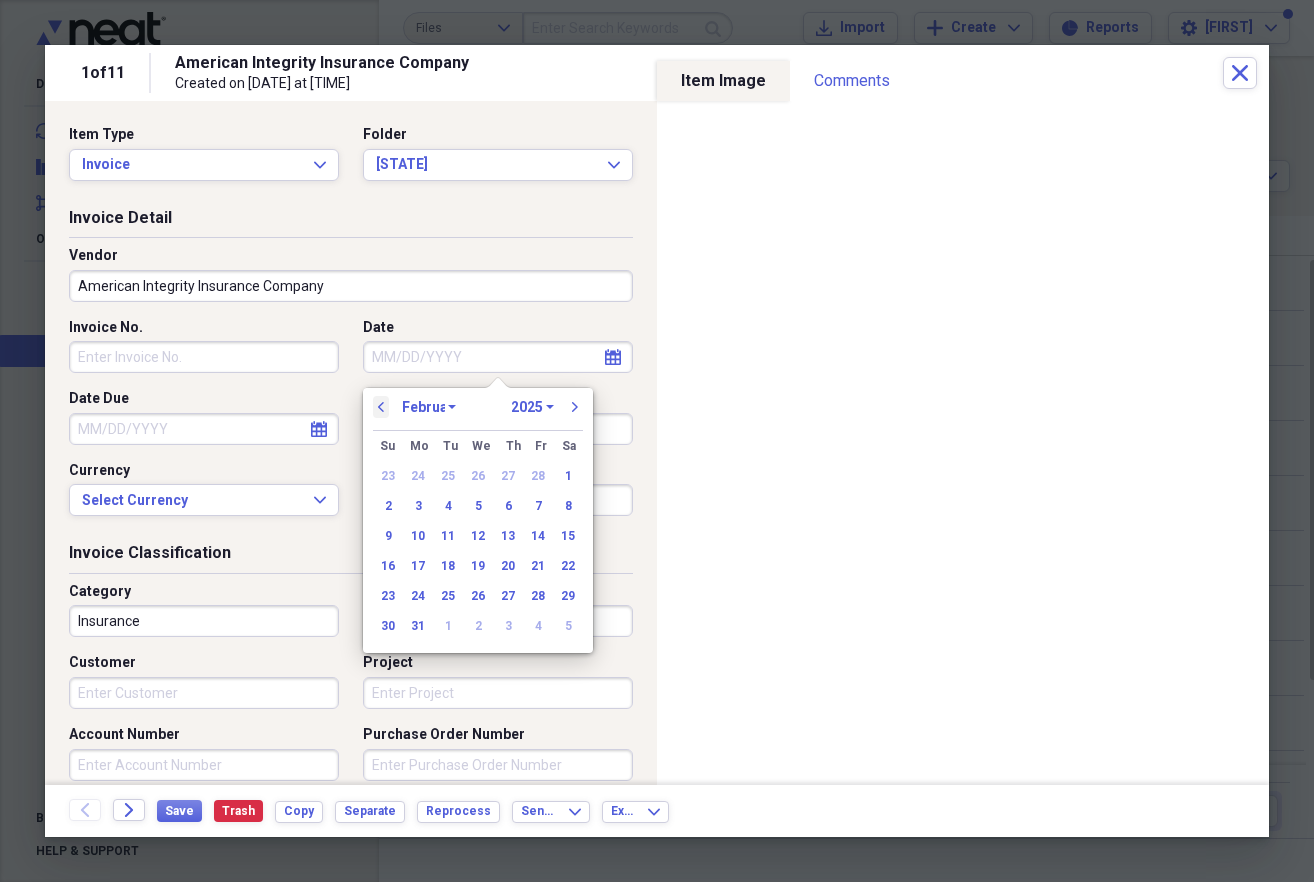 click on "previous" at bounding box center [381, 407] 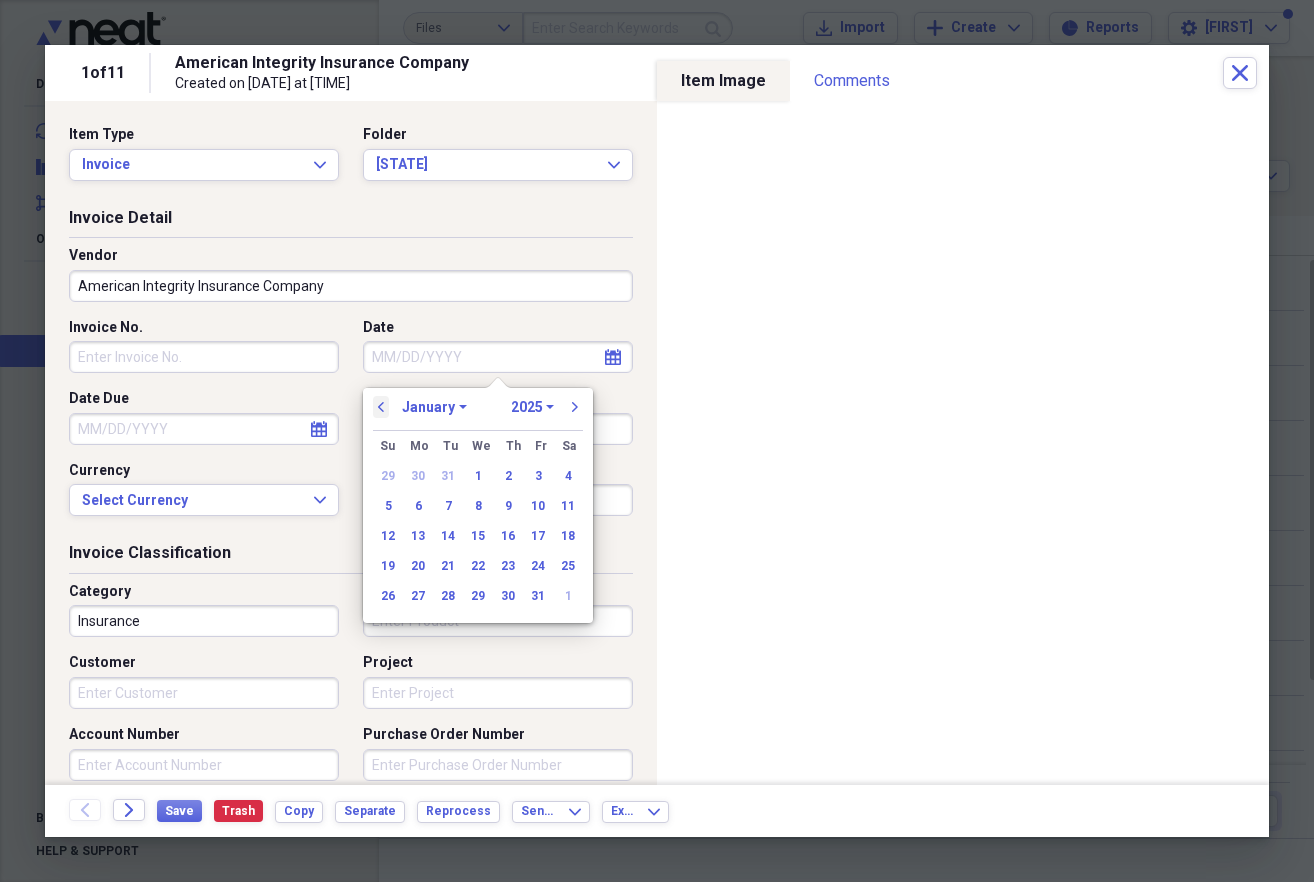 click on "previous" at bounding box center (381, 407) 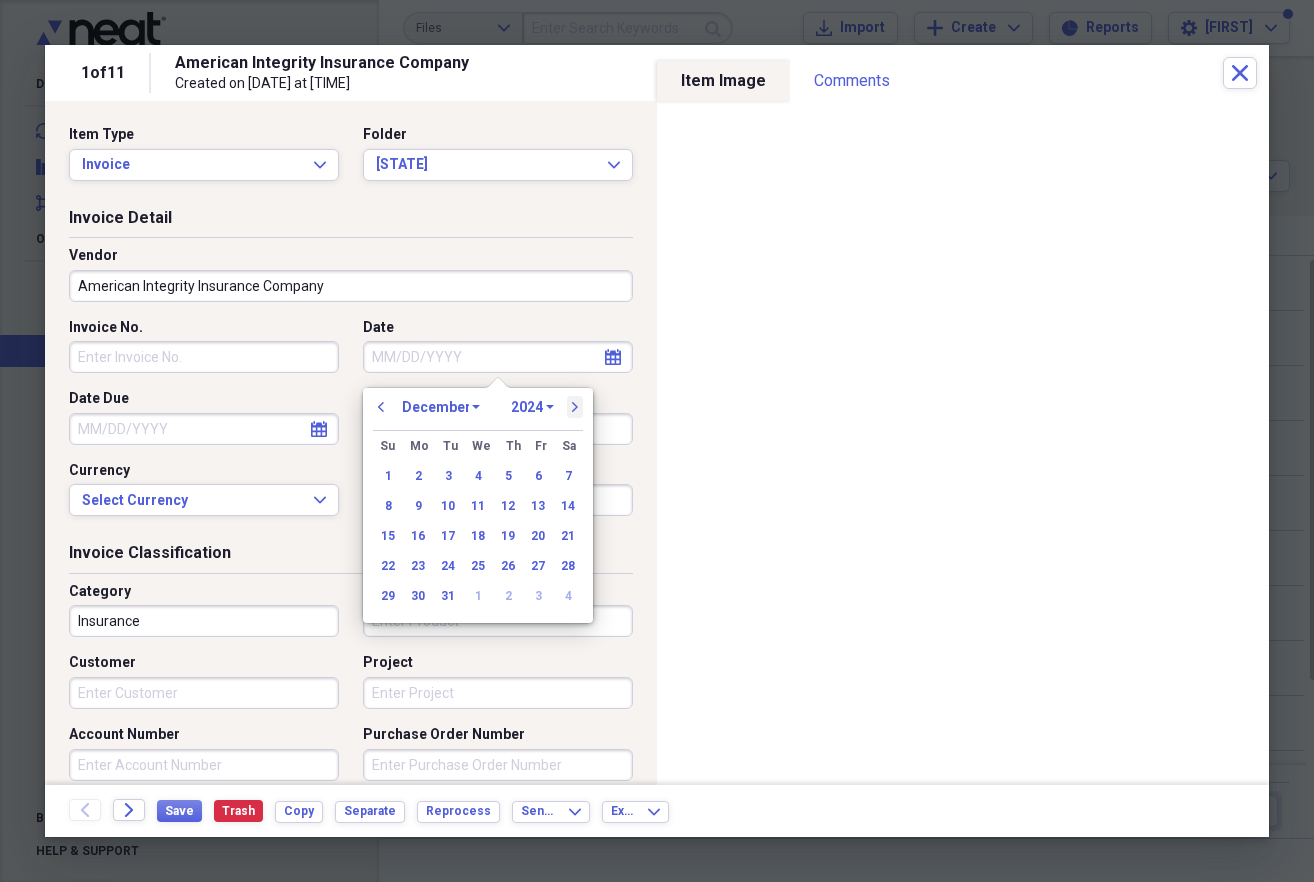 click on "next" at bounding box center [575, 407] 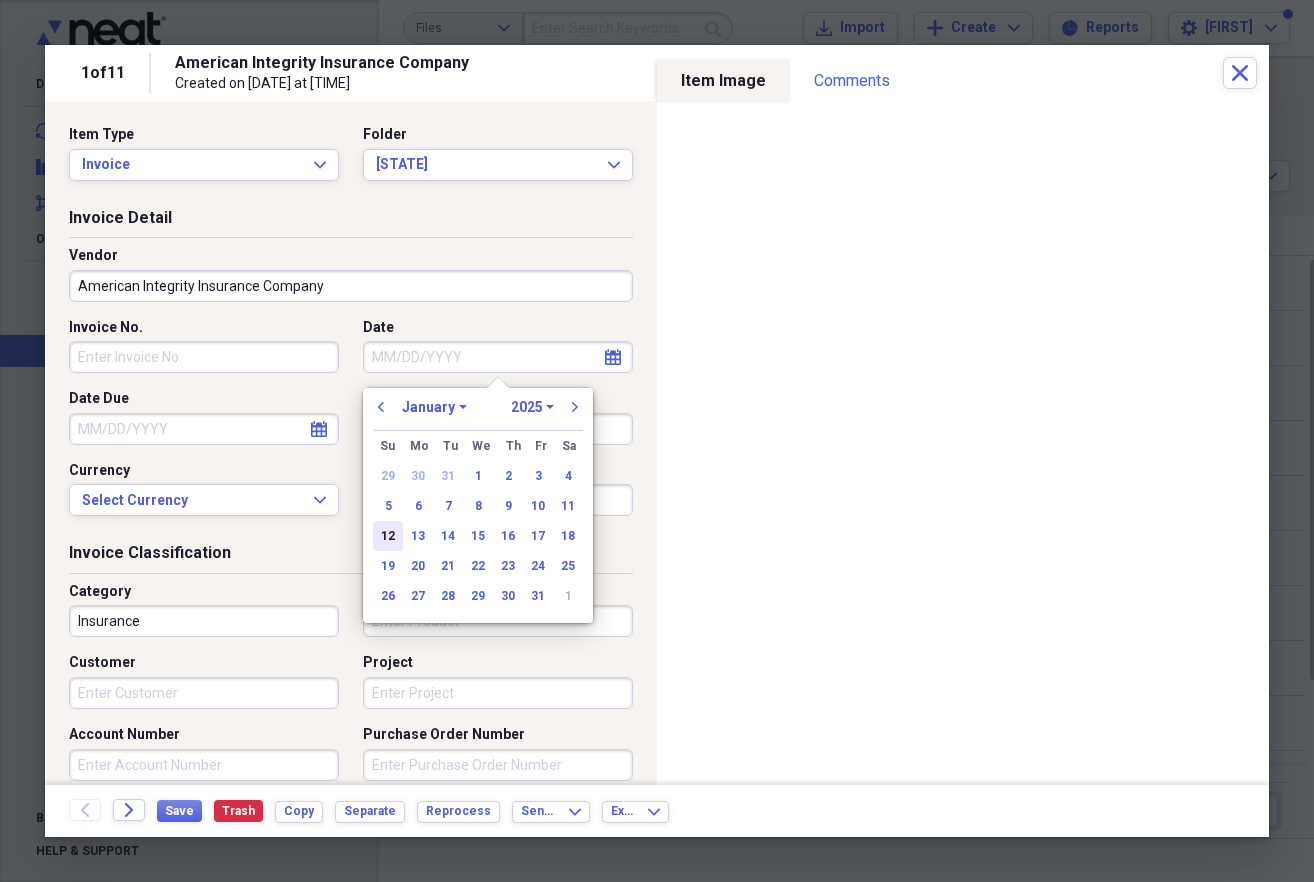 click on "12" at bounding box center (388, 536) 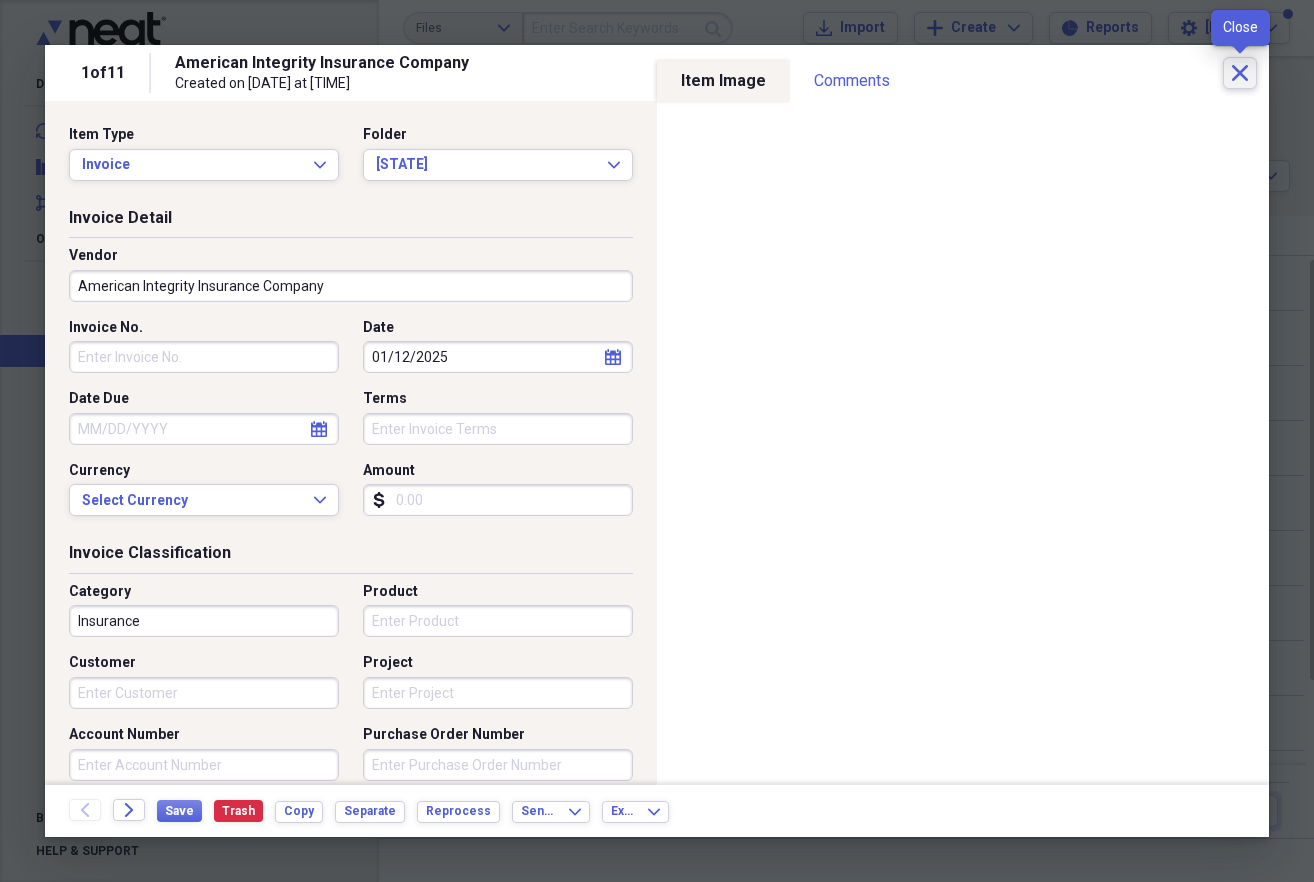 click 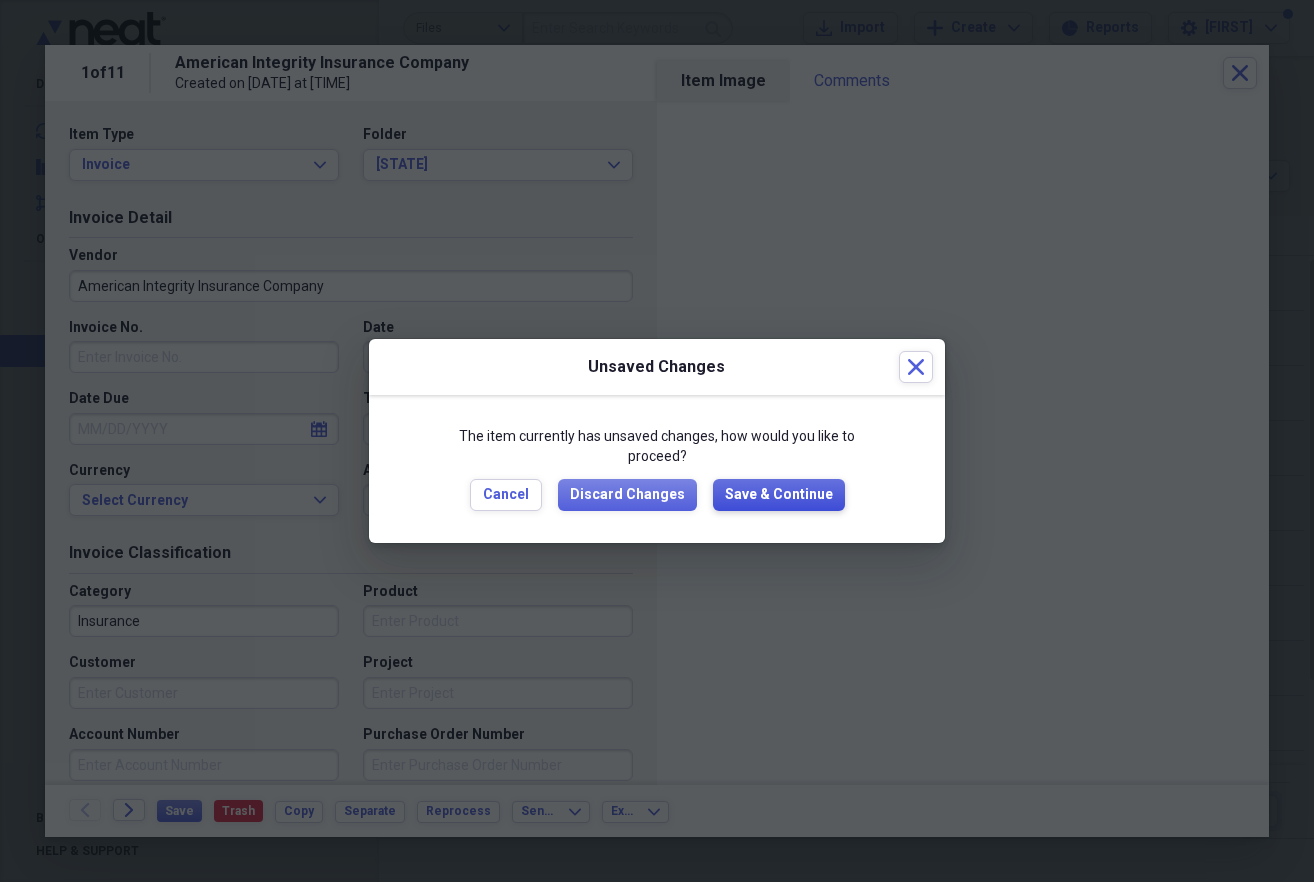 click on "Save & Continue" at bounding box center (779, 495) 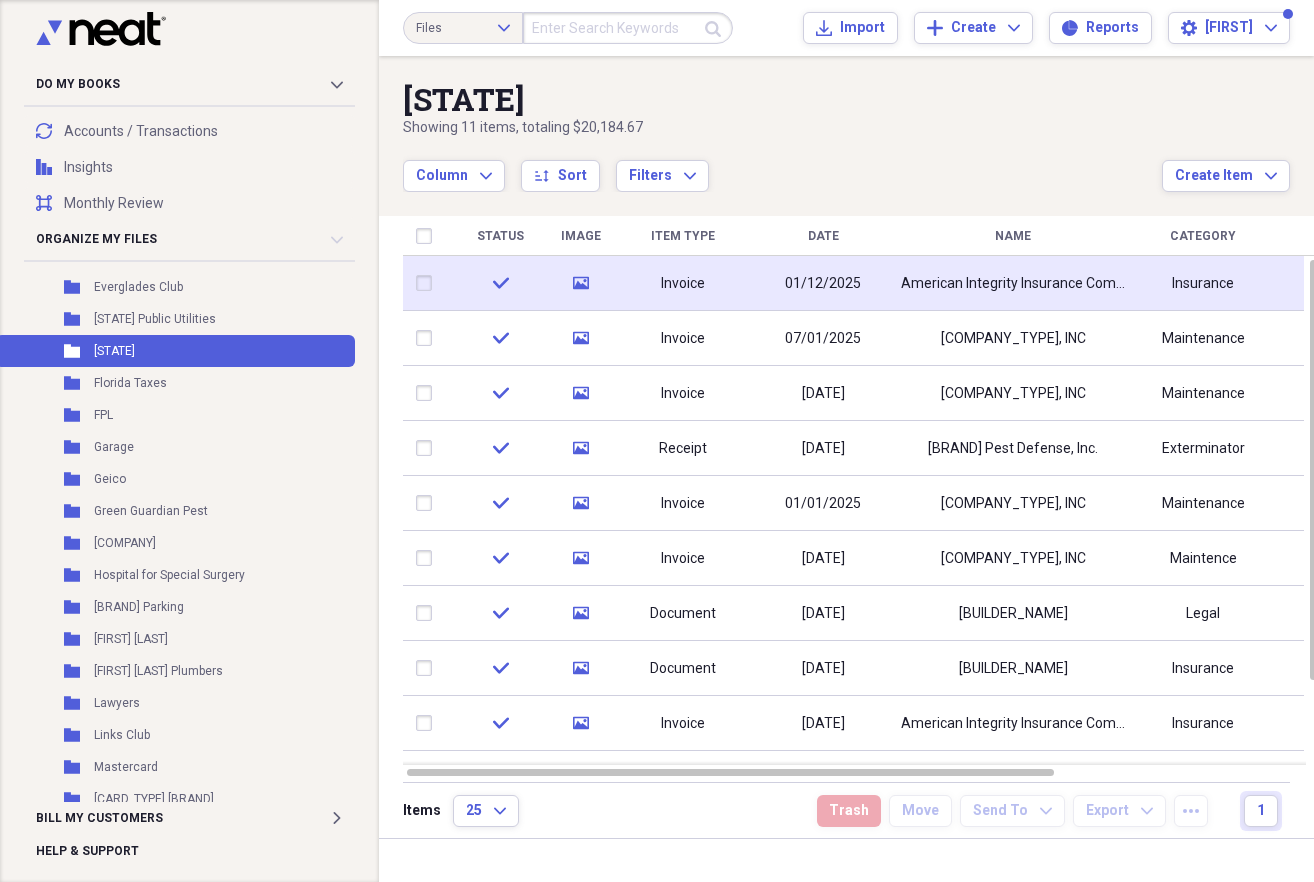 click on "Invoice" at bounding box center (683, 283) 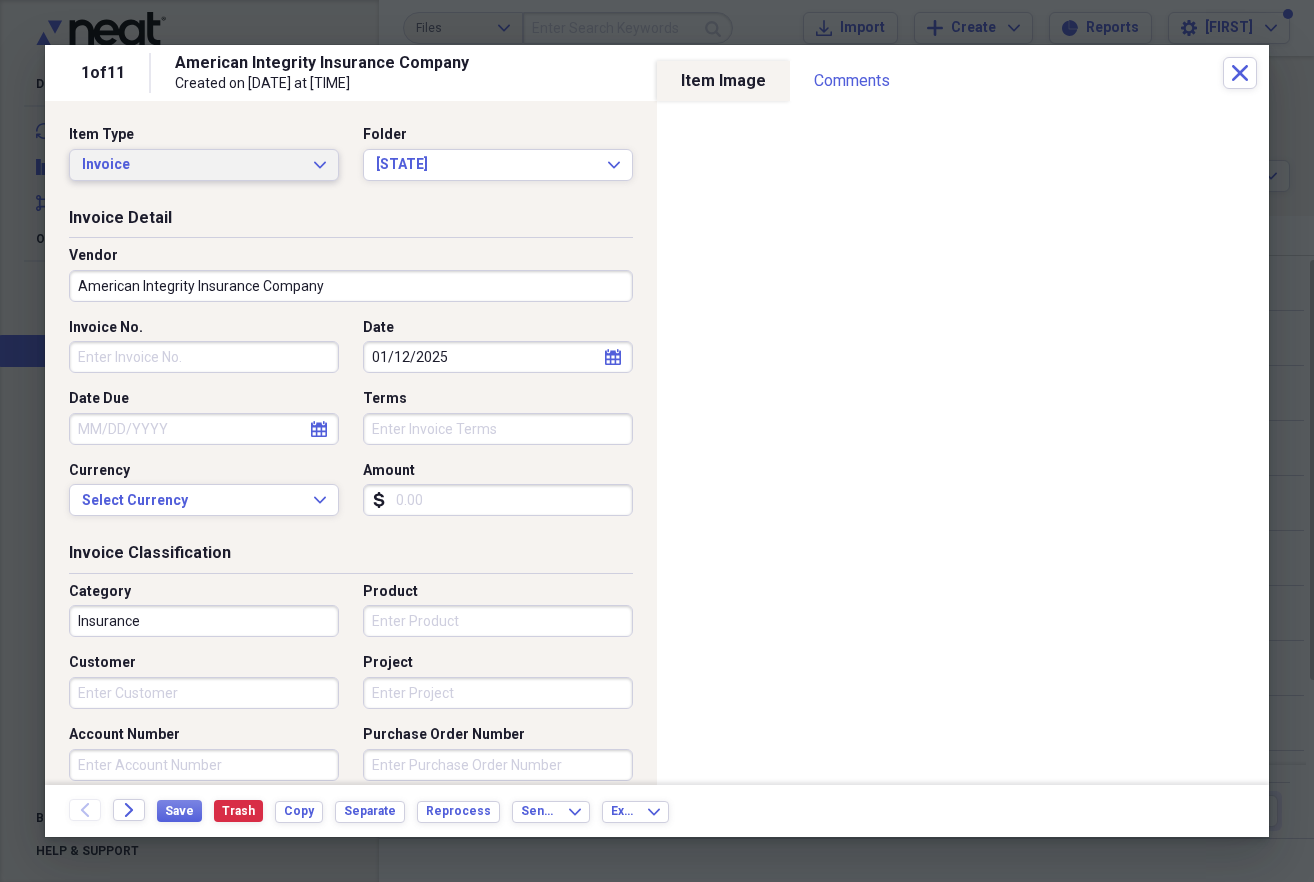 click on "Expand" 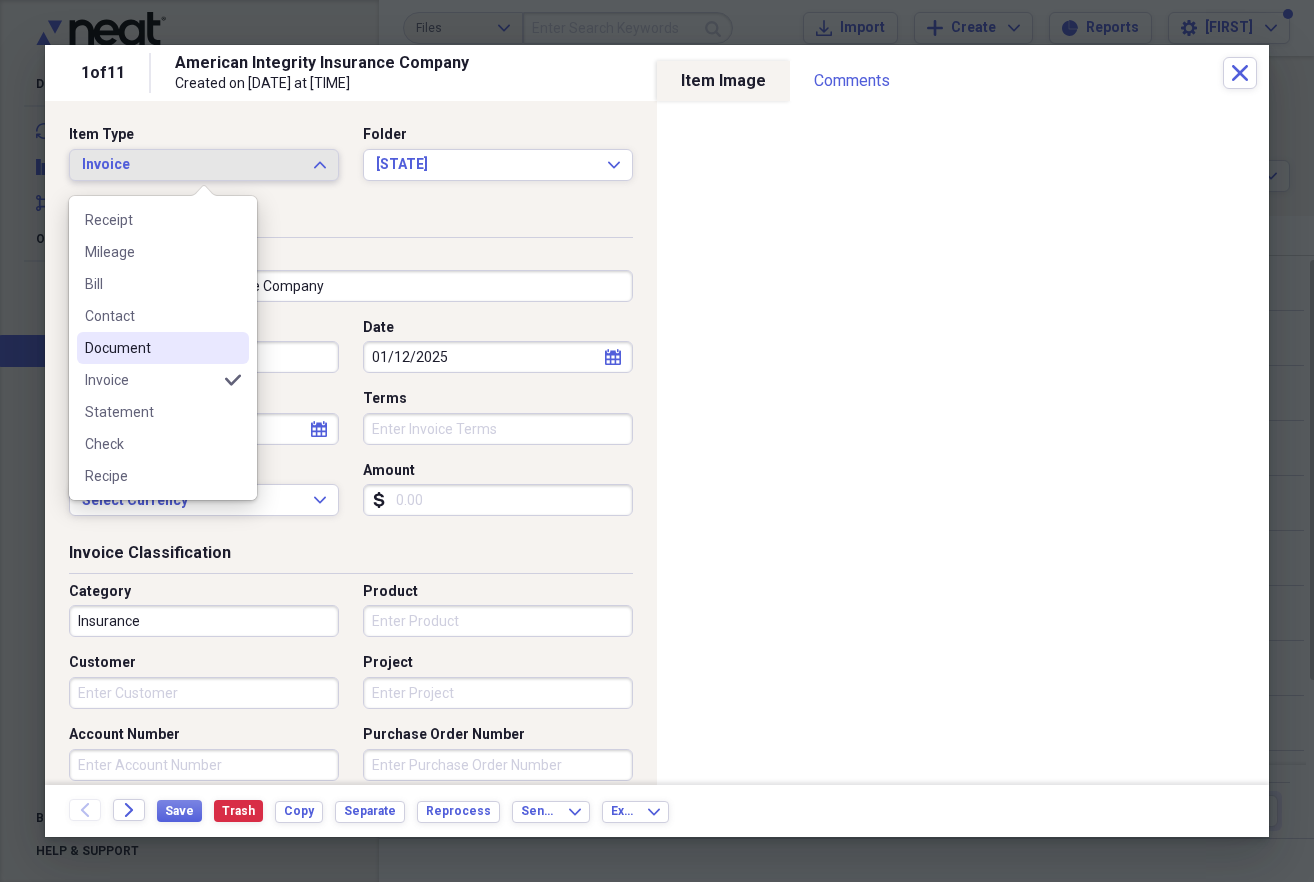 click on "Document" at bounding box center [151, 348] 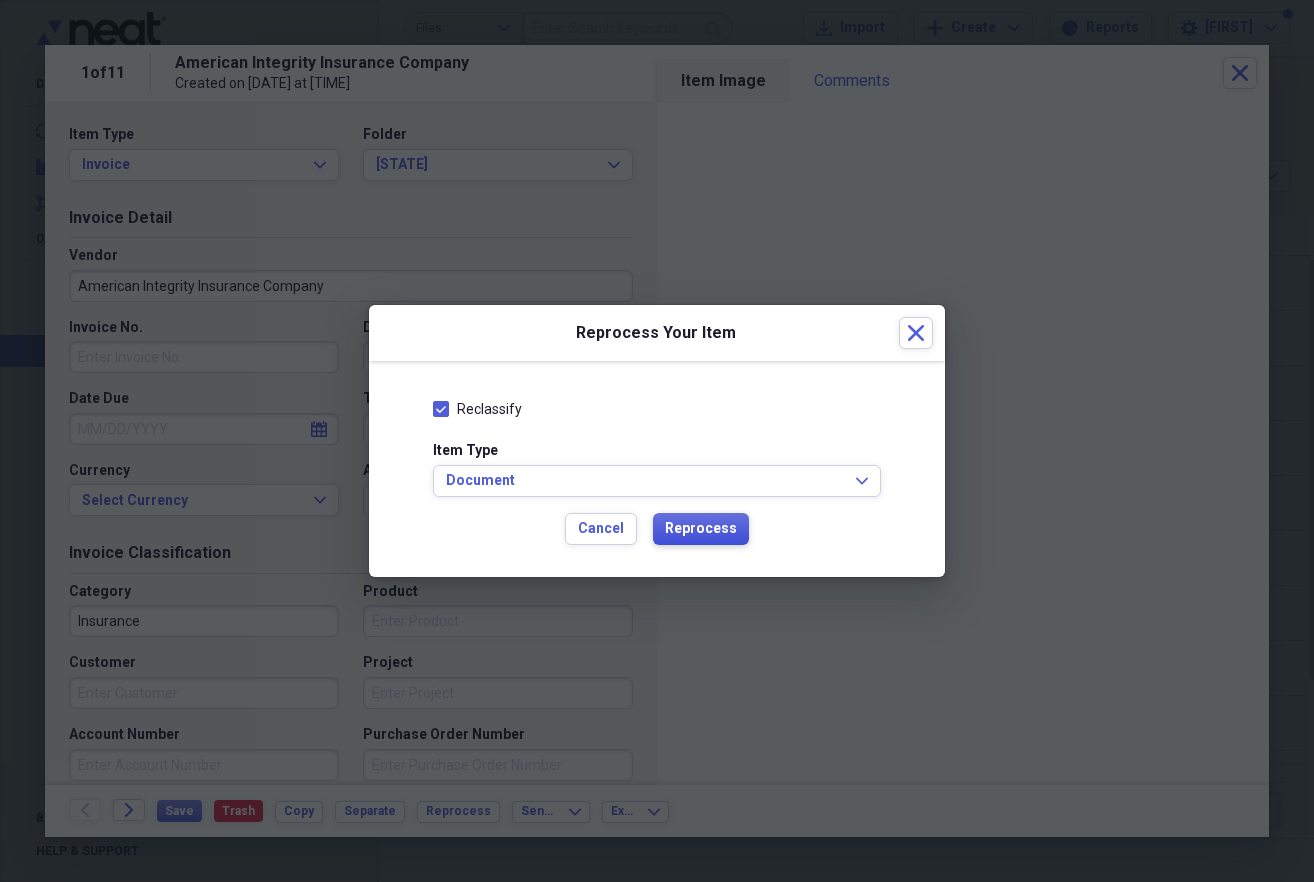 click on "Reprocess" at bounding box center [701, 529] 